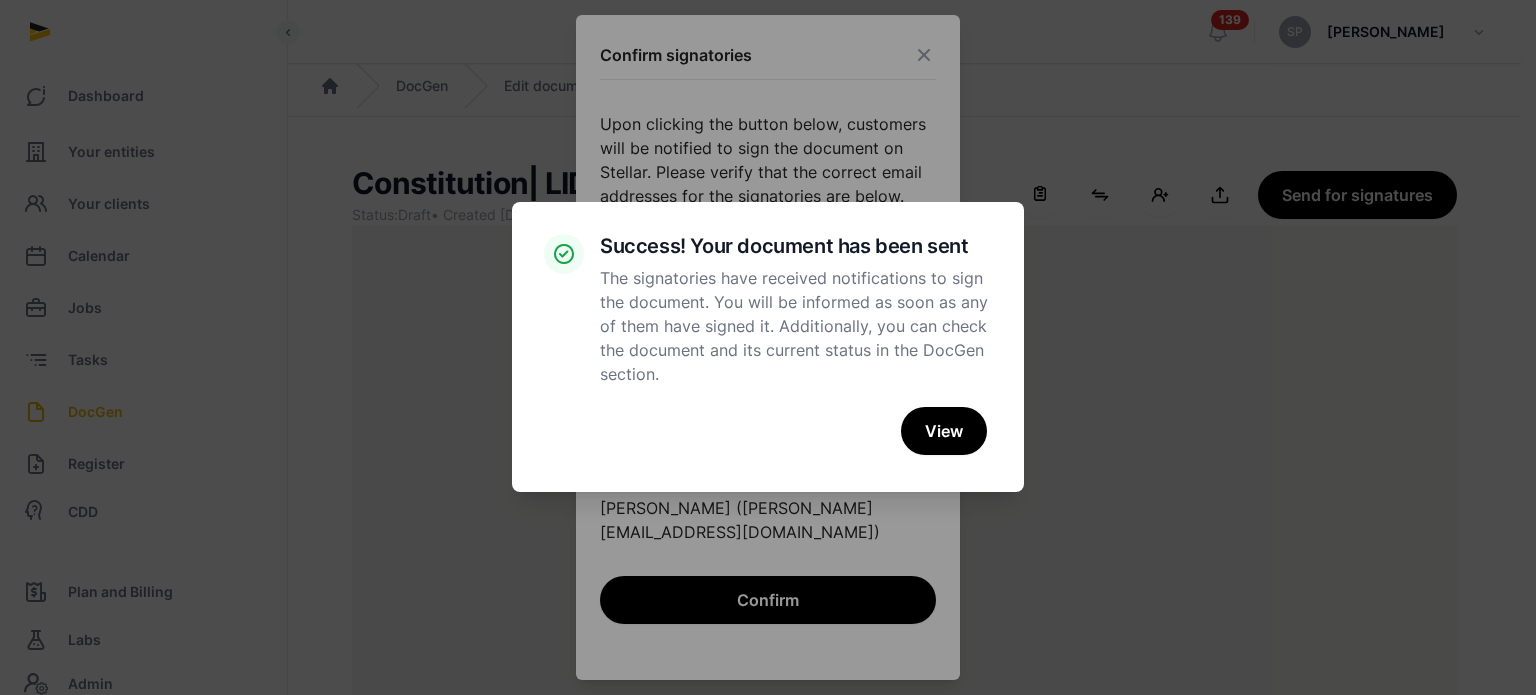 scroll, scrollTop: 91, scrollLeft: 0, axis: vertical 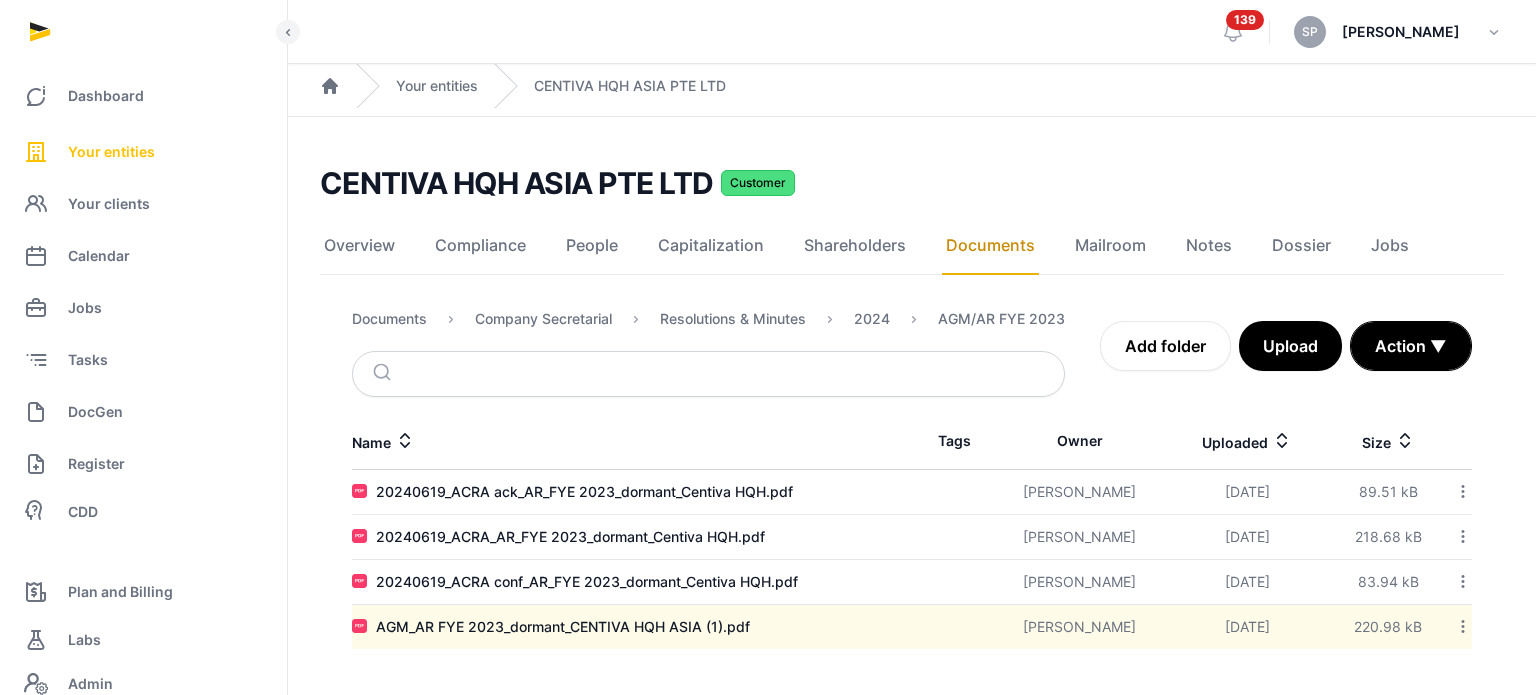 click on "Your entities" at bounding box center (143, 152) 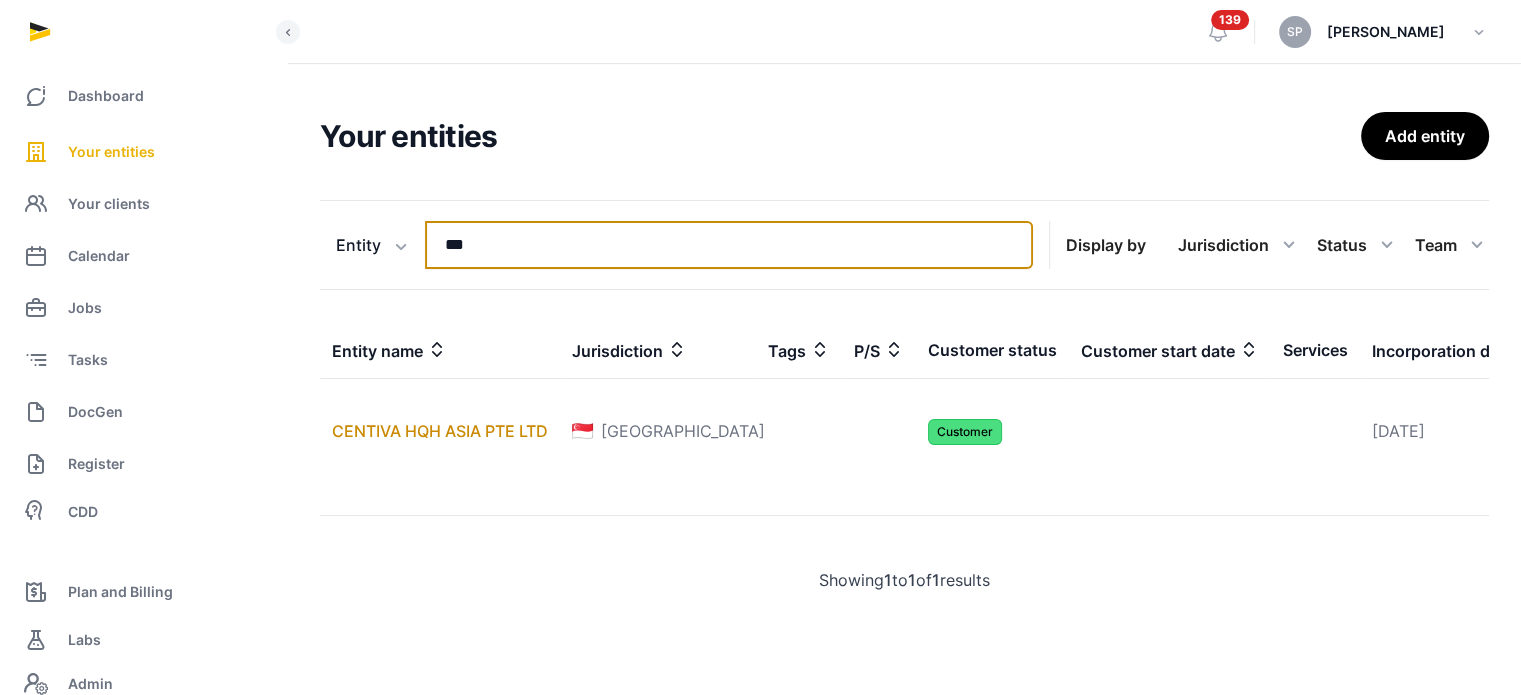 click on "***" at bounding box center [729, 245] 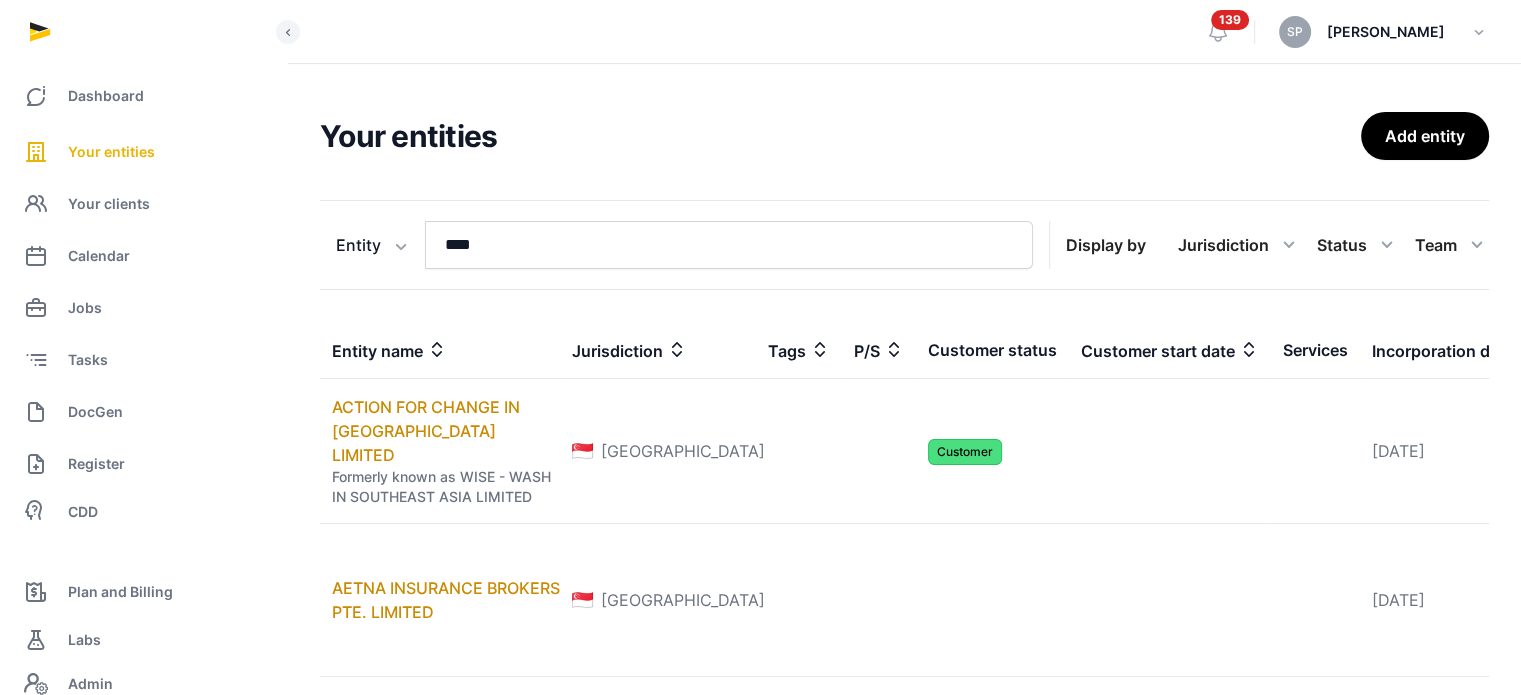 drag, startPoint x: 1513, startPoint y: 118, endPoint x: 1513, endPoint y: 143, distance: 25 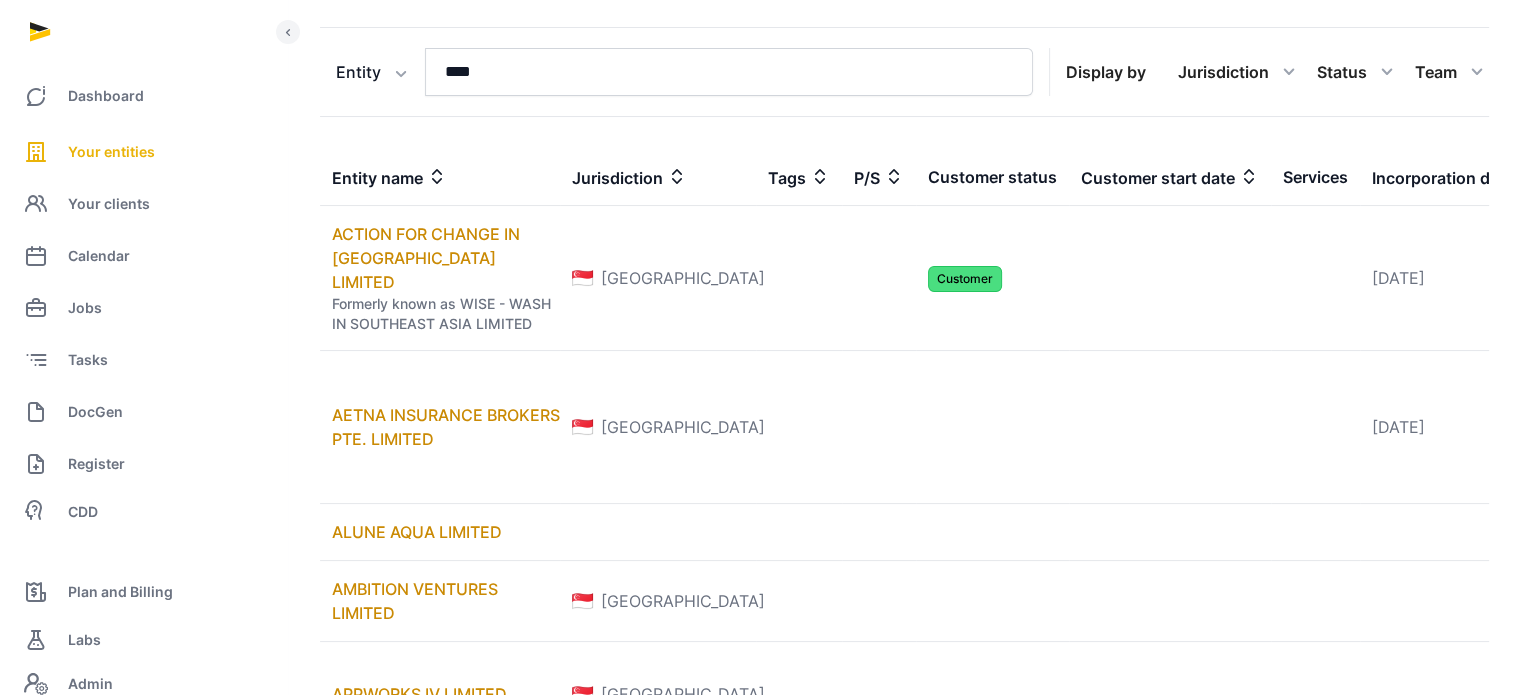 scroll, scrollTop: 0, scrollLeft: 0, axis: both 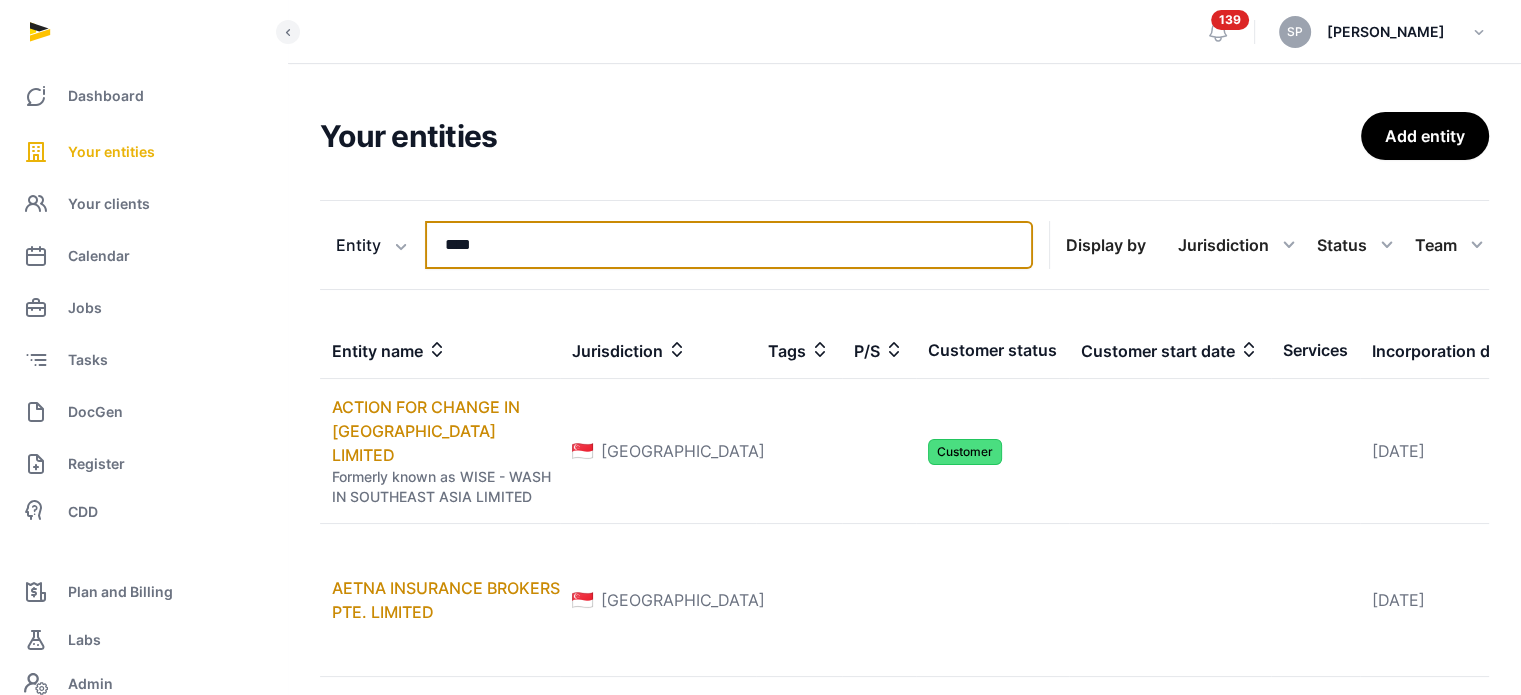 click on "****" at bounding box center (729, 245) 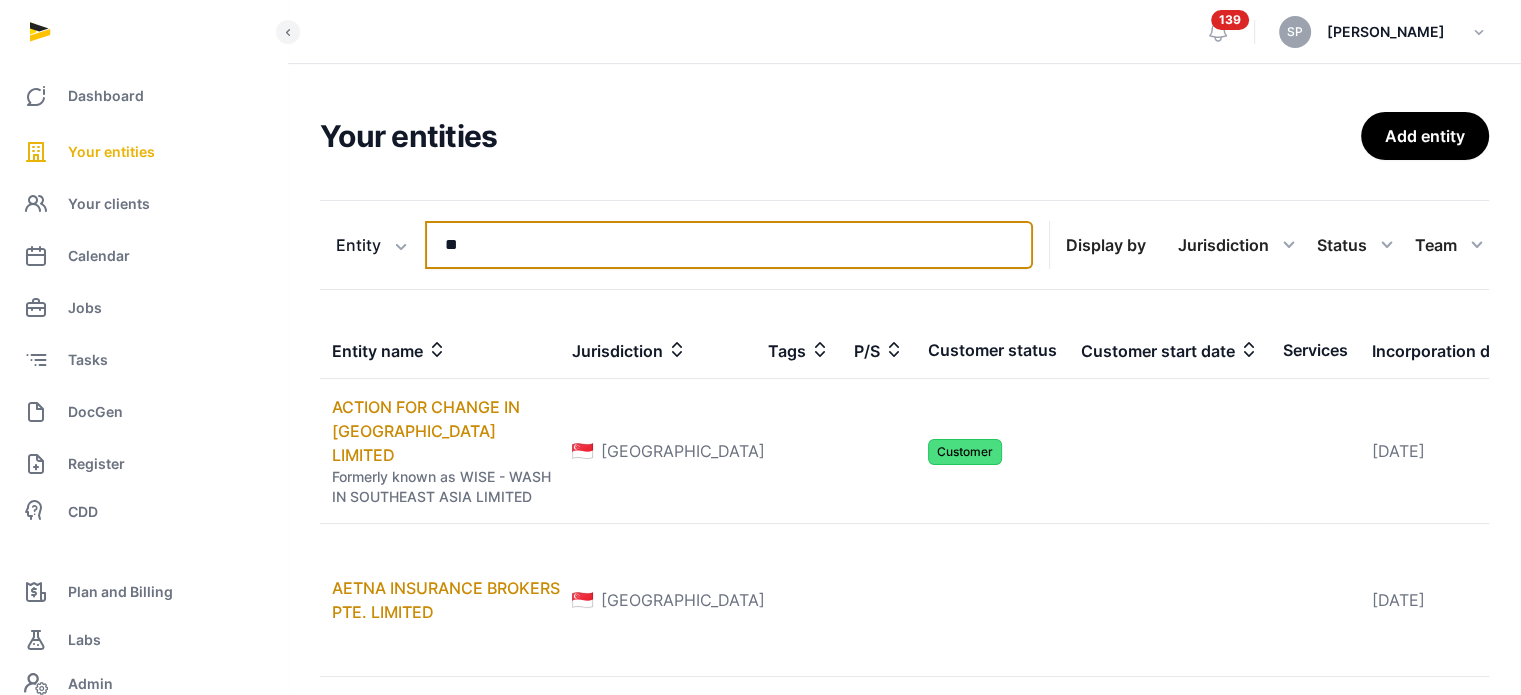 type on "*" 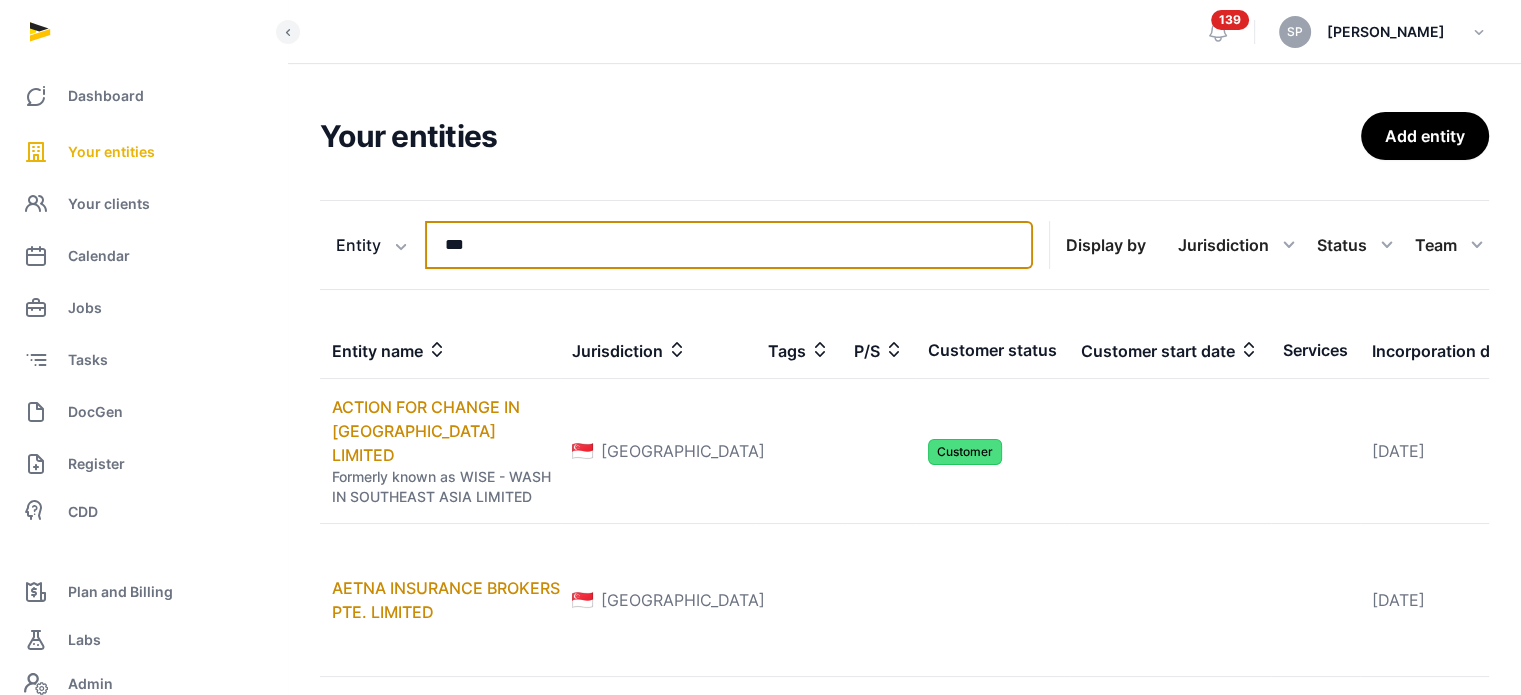 type on "****" 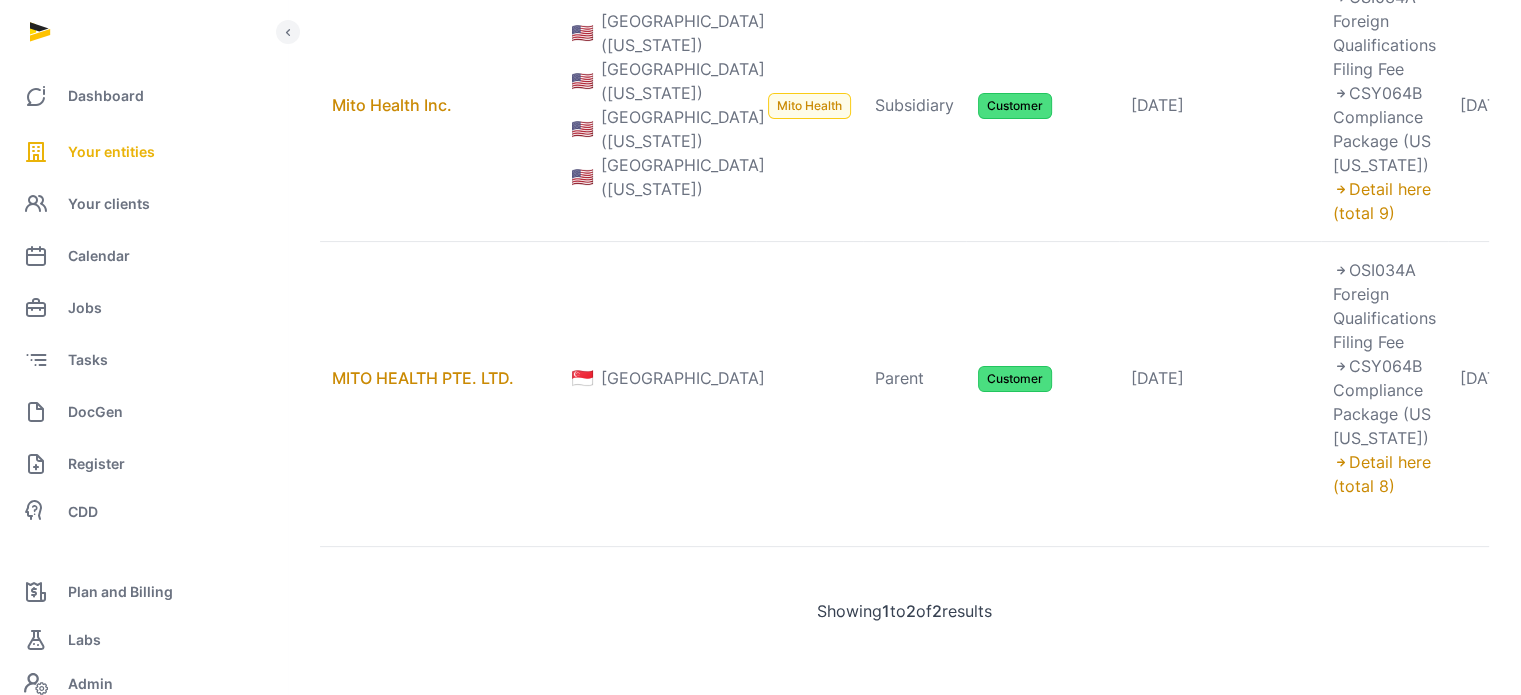 scroll, scrollTop: 450, scrollLeft: 0, axis: vertical 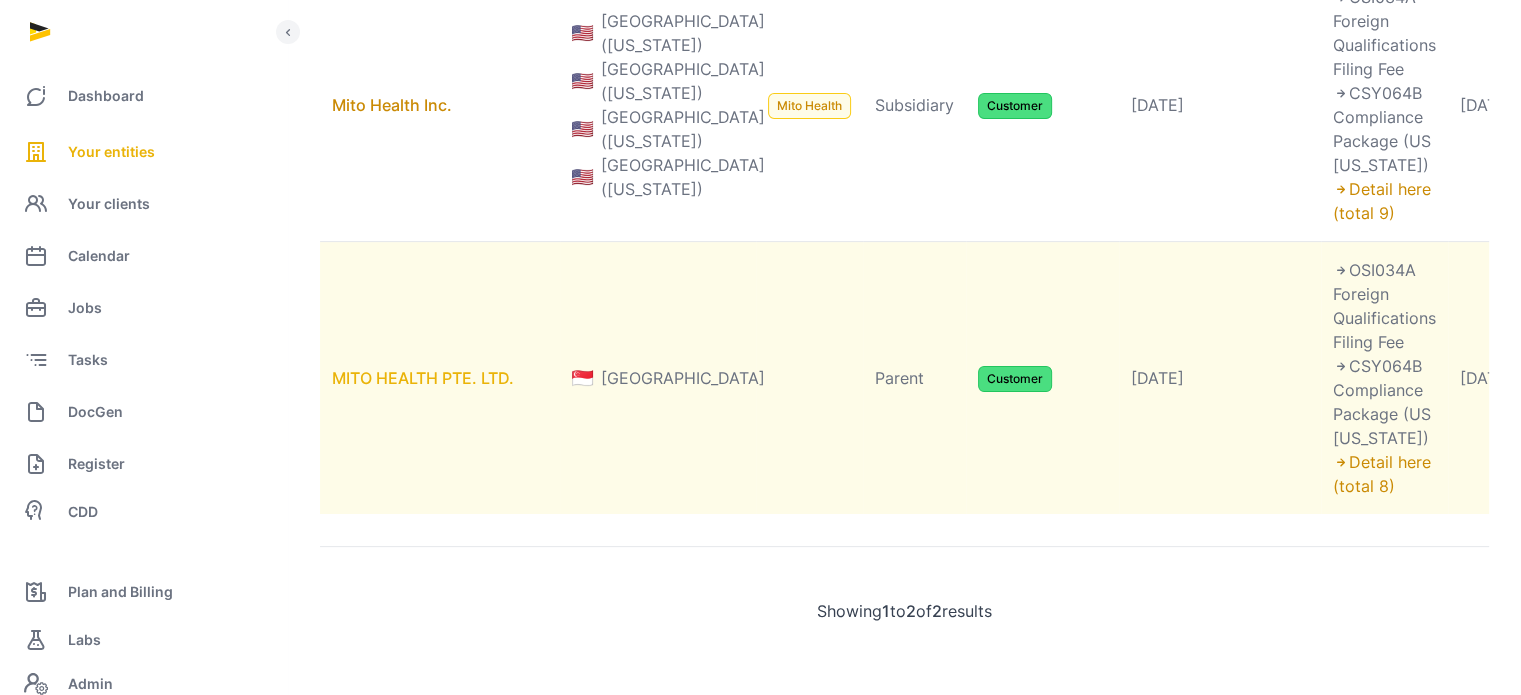 click on "MITO HEALTH PTE. LTD." at bounding box center (423, 378) 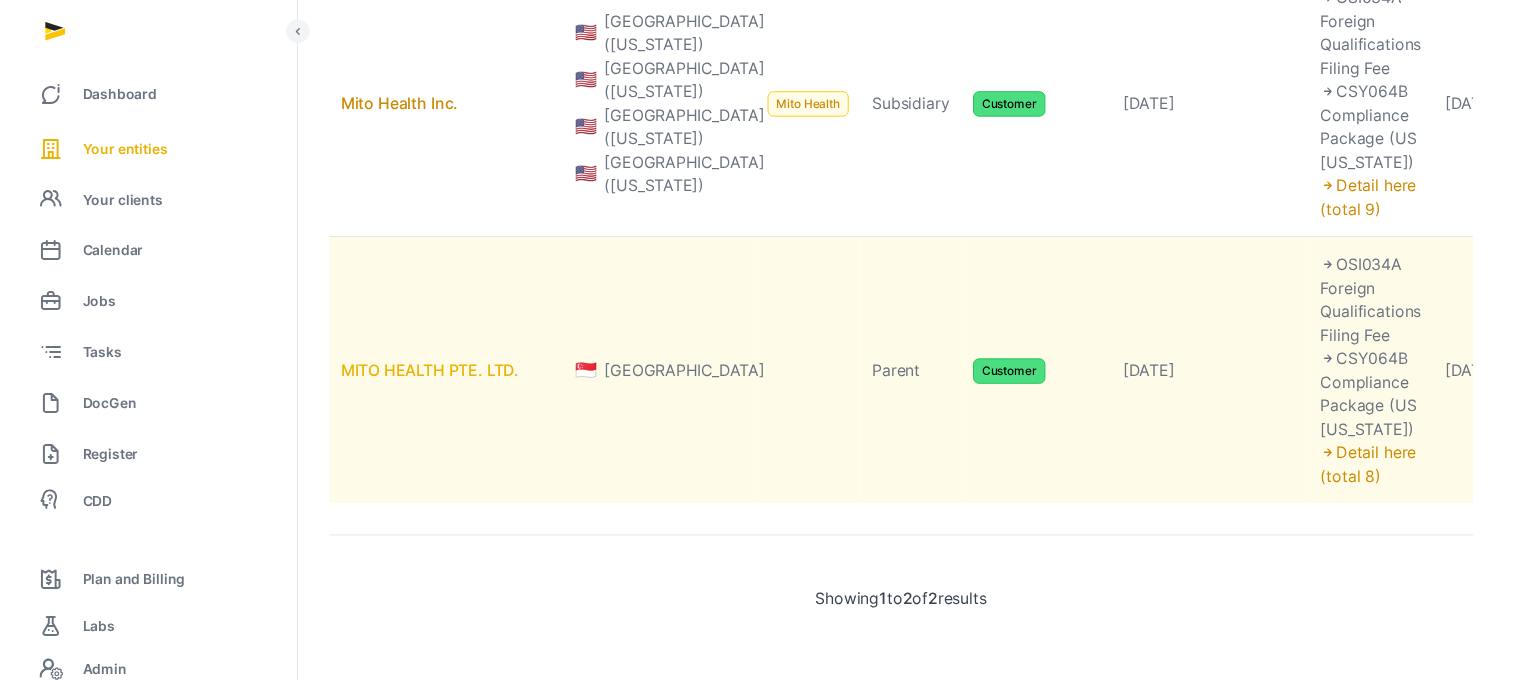 scroll, scrollTop: 0, scrollLeft: 0, axis: both 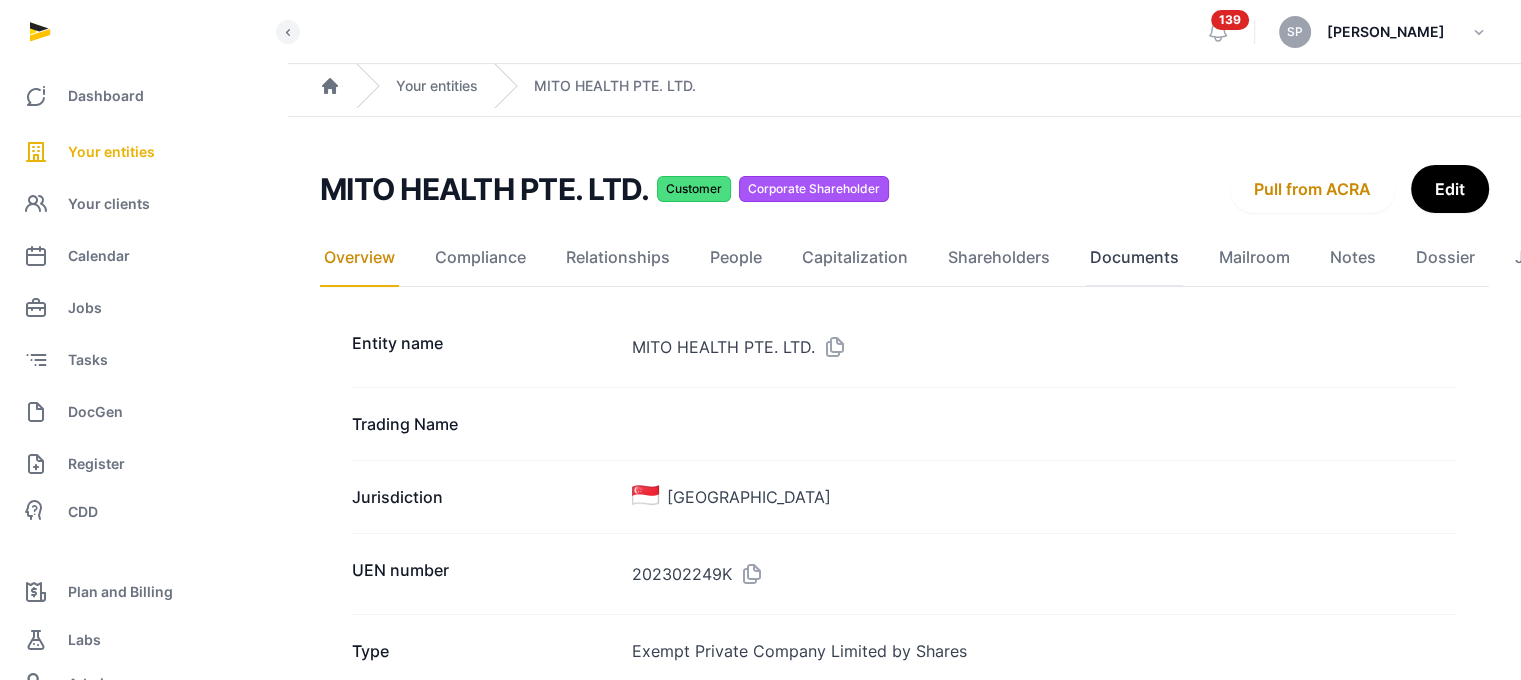 click on "Documents" 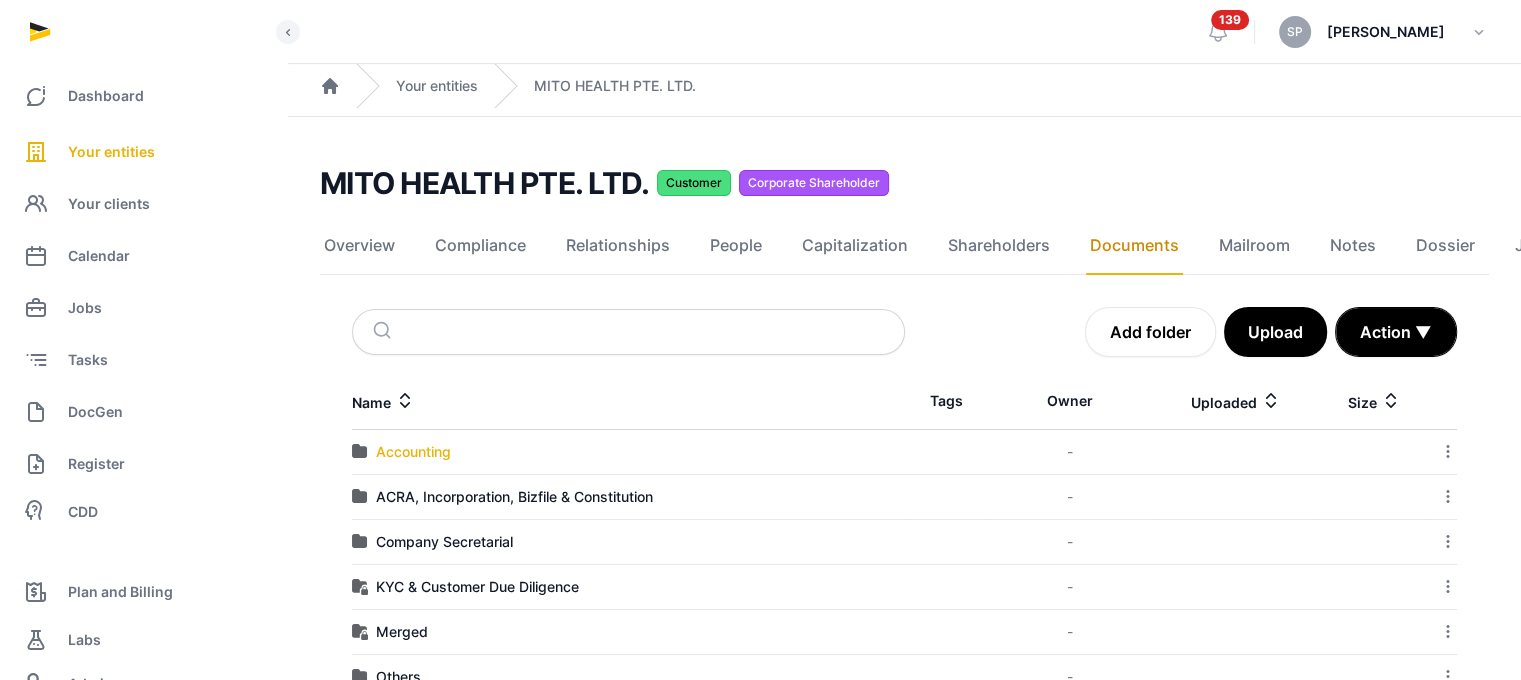 click on "Accounting" at bounding box center (413, 452) 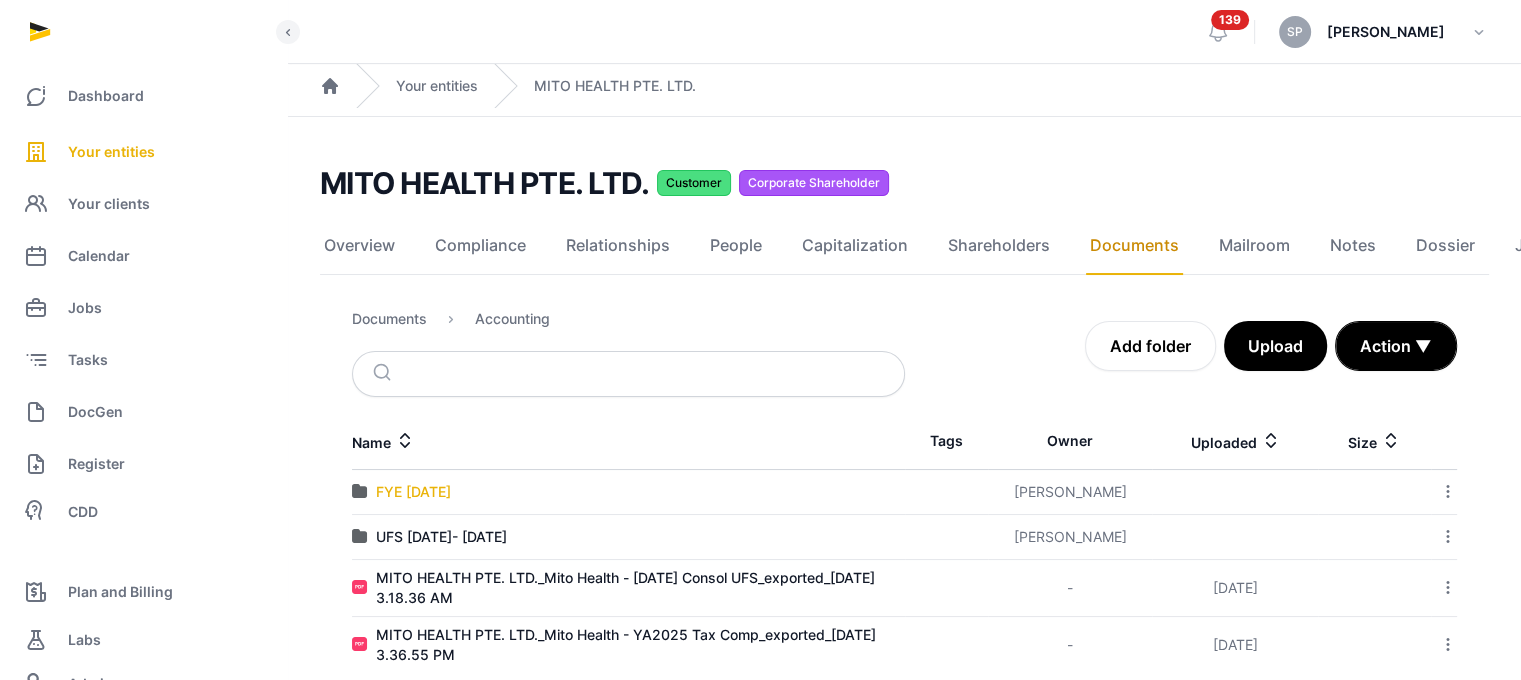 click on "FYE Dec 2024" at bounding box center [413, 492] 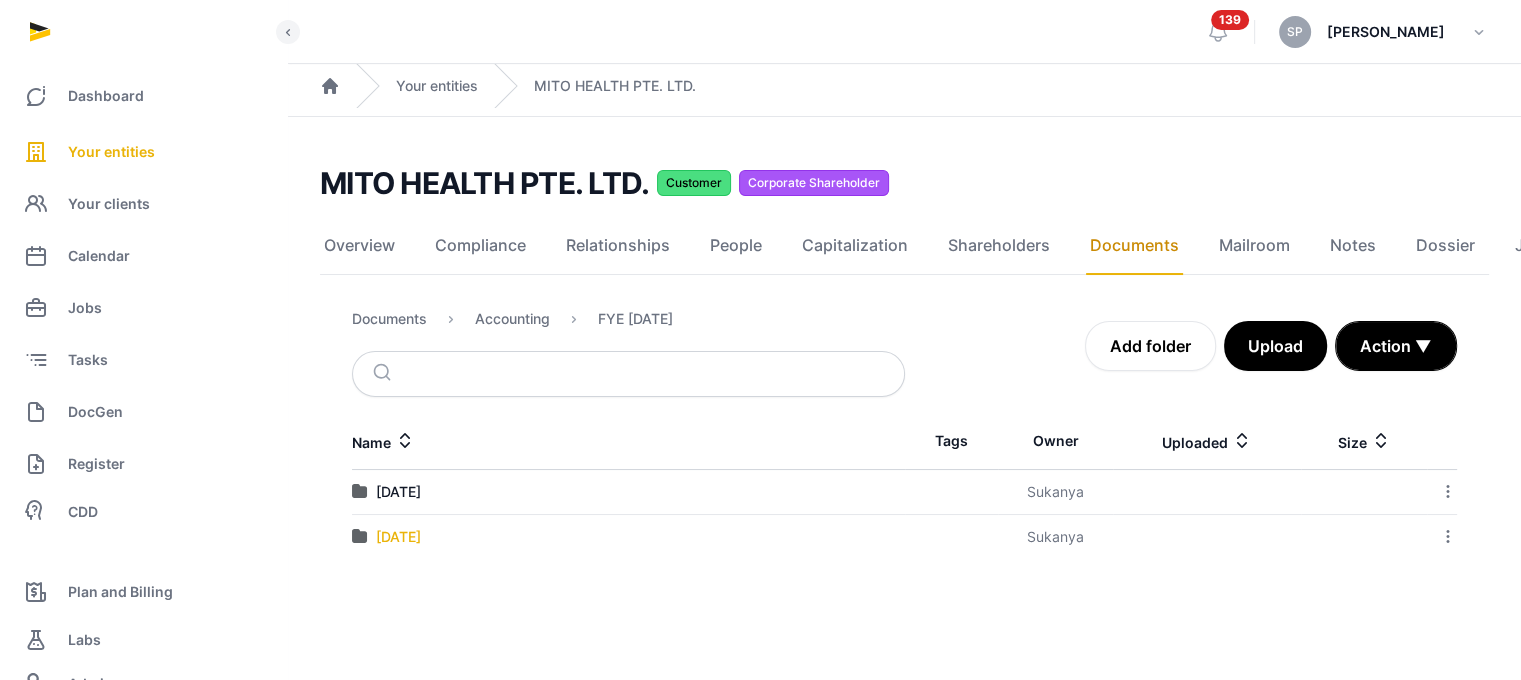 click on "12. December 2024" at bounding box center [398, 537] 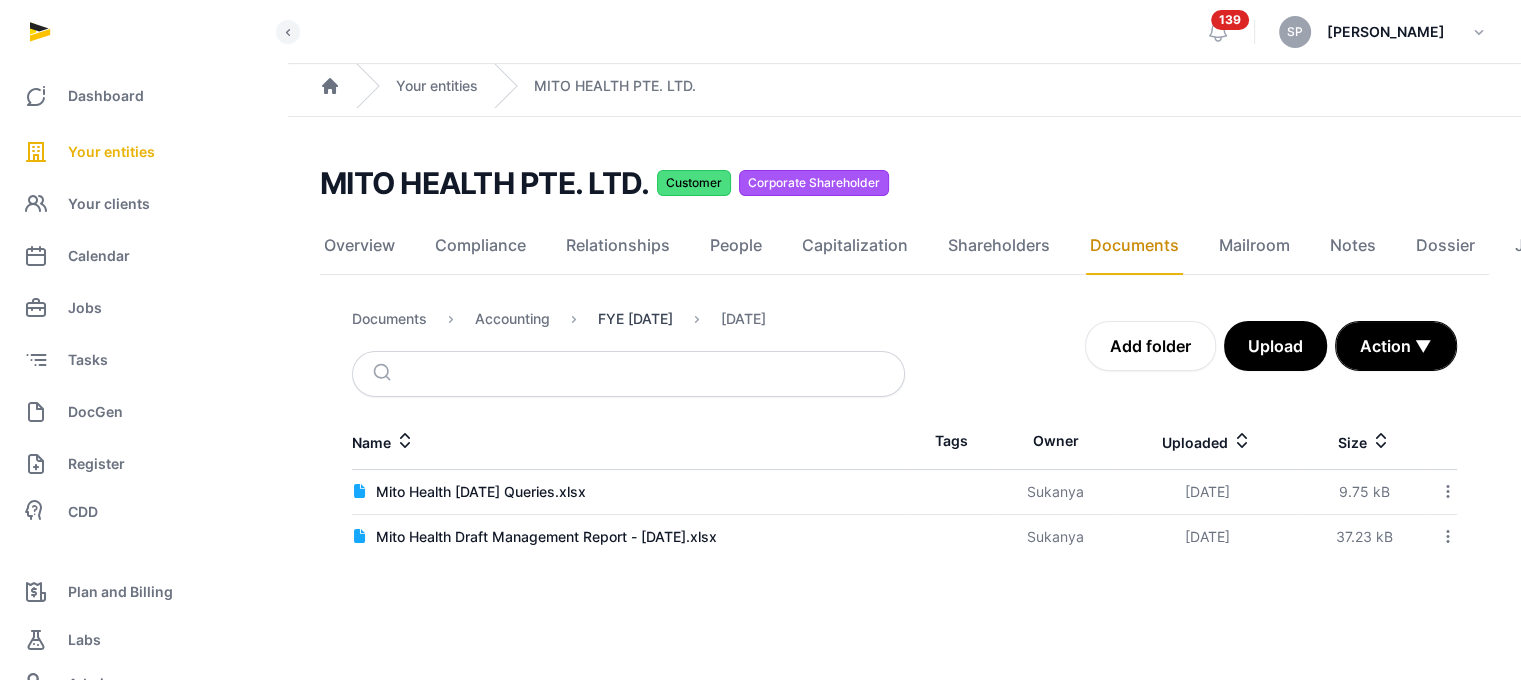 click on "FYE Dec 2024" at bounding box center (635, 319) 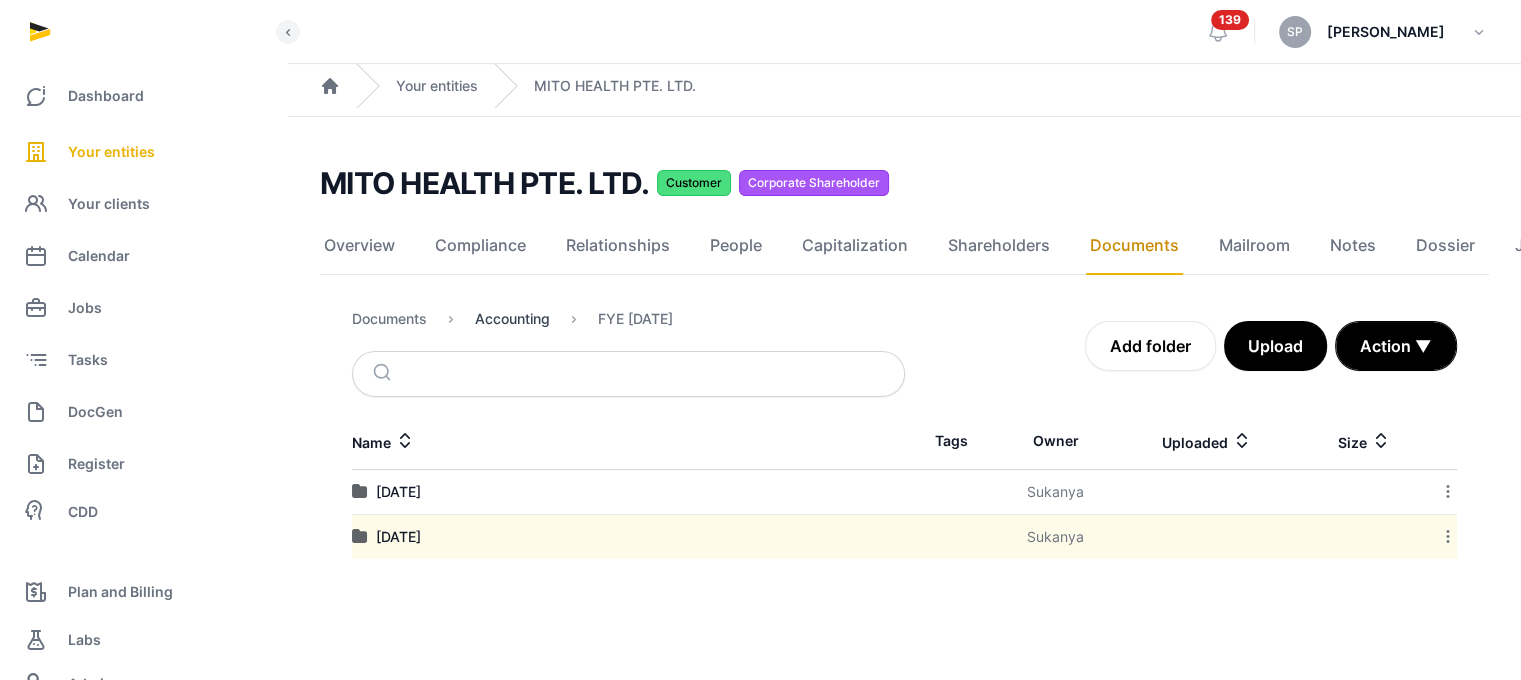 click on "Accounting" at bounding box center (512, 319) 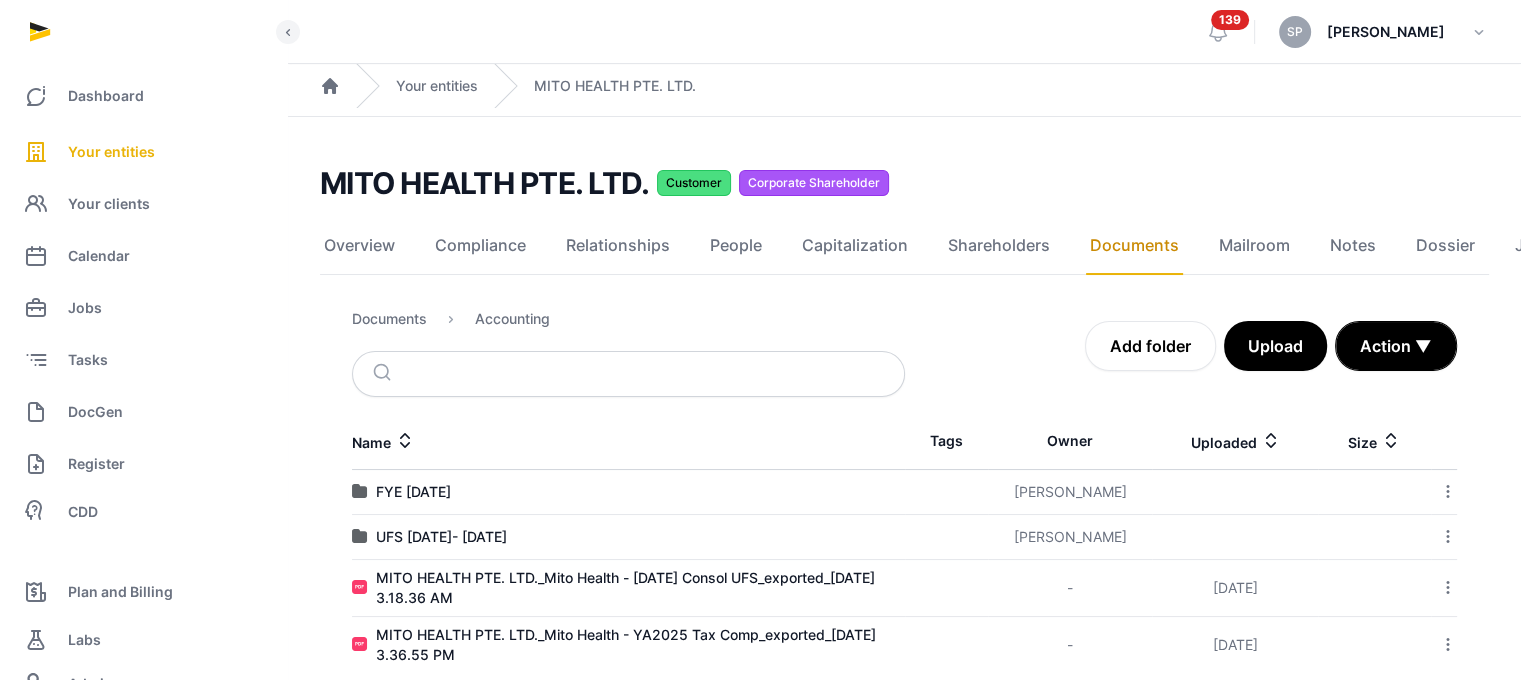 scroll, scrollTop: 31, scrollLeft: 0, axis: vertical 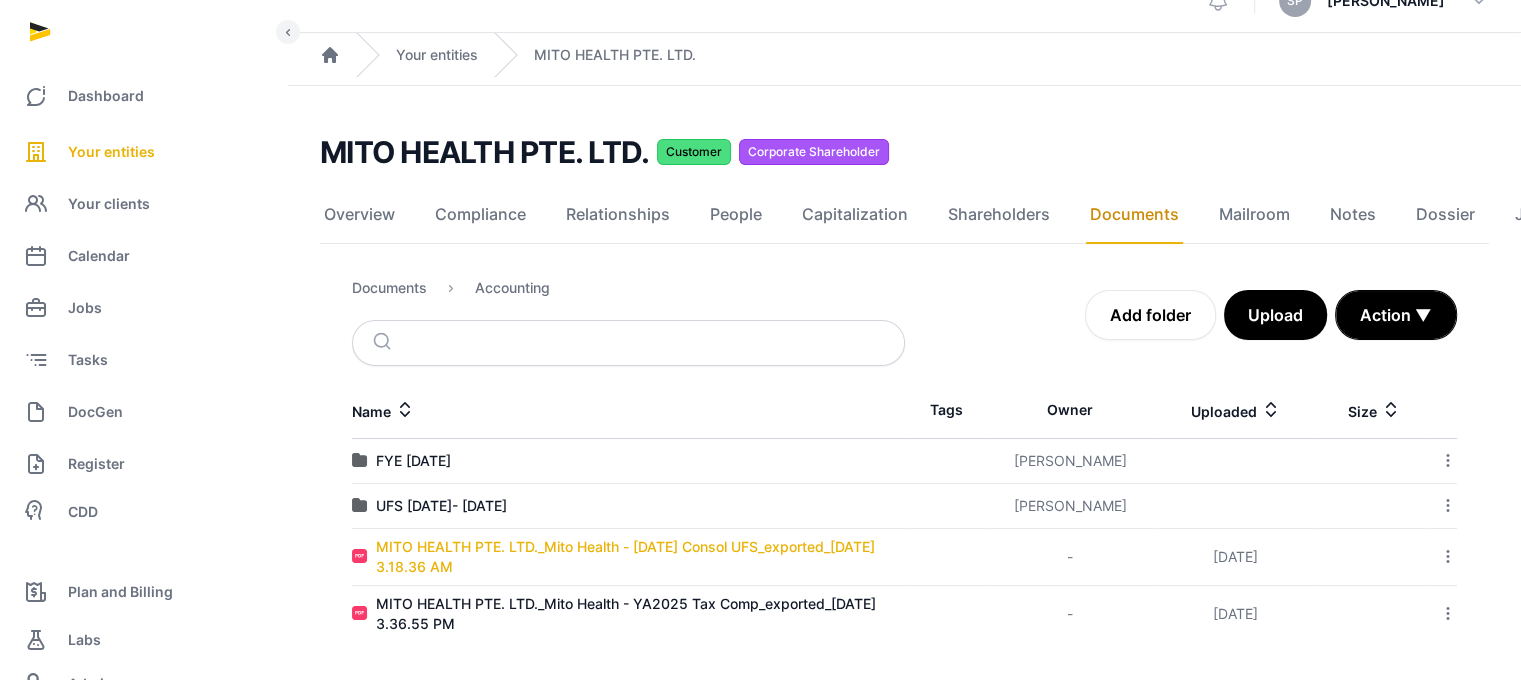 click on "MITO HEALTH PTE. LTD._Mito Health - 31 Dec 2024 Consol UFS_exported_2025-06-30 3.18.36 AM" at bounding box center [640, 557] 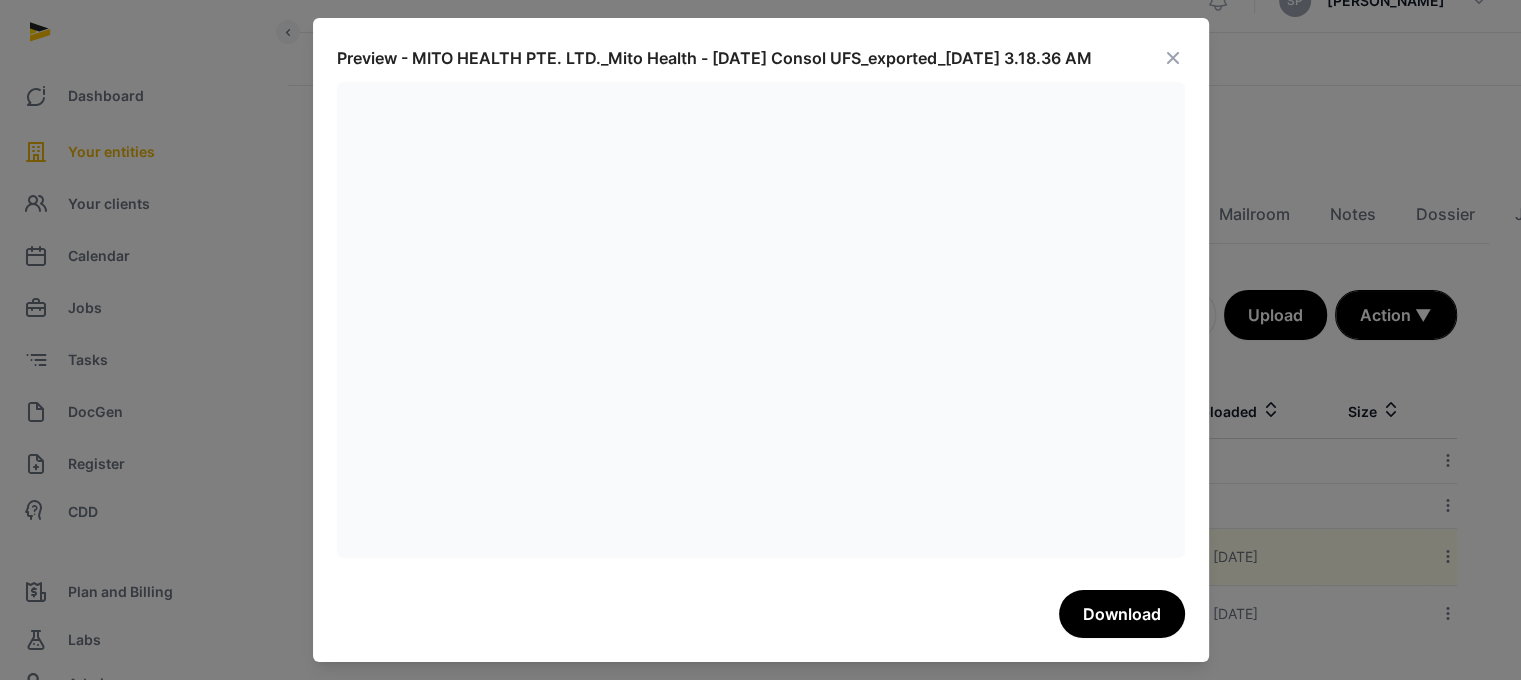 click at bounding box center [1173, 58] 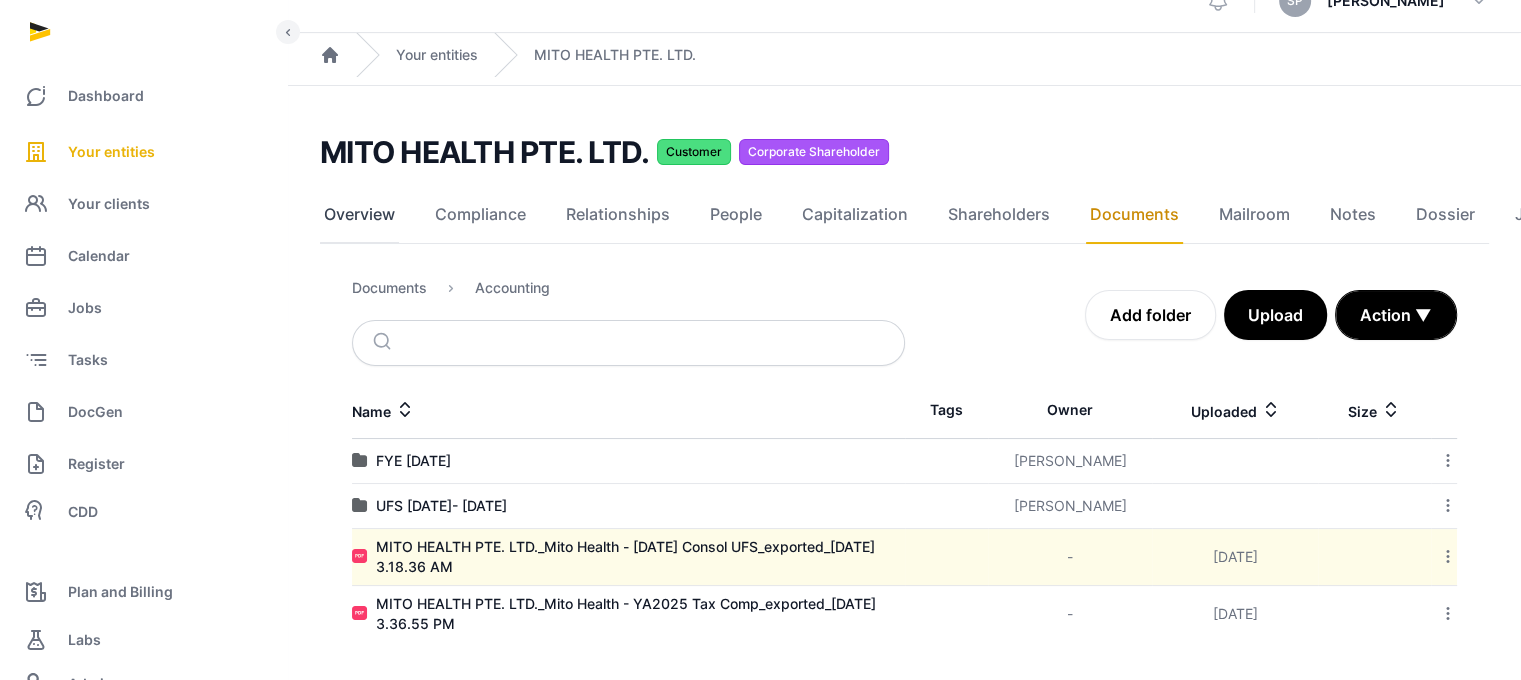 click on "Overview" 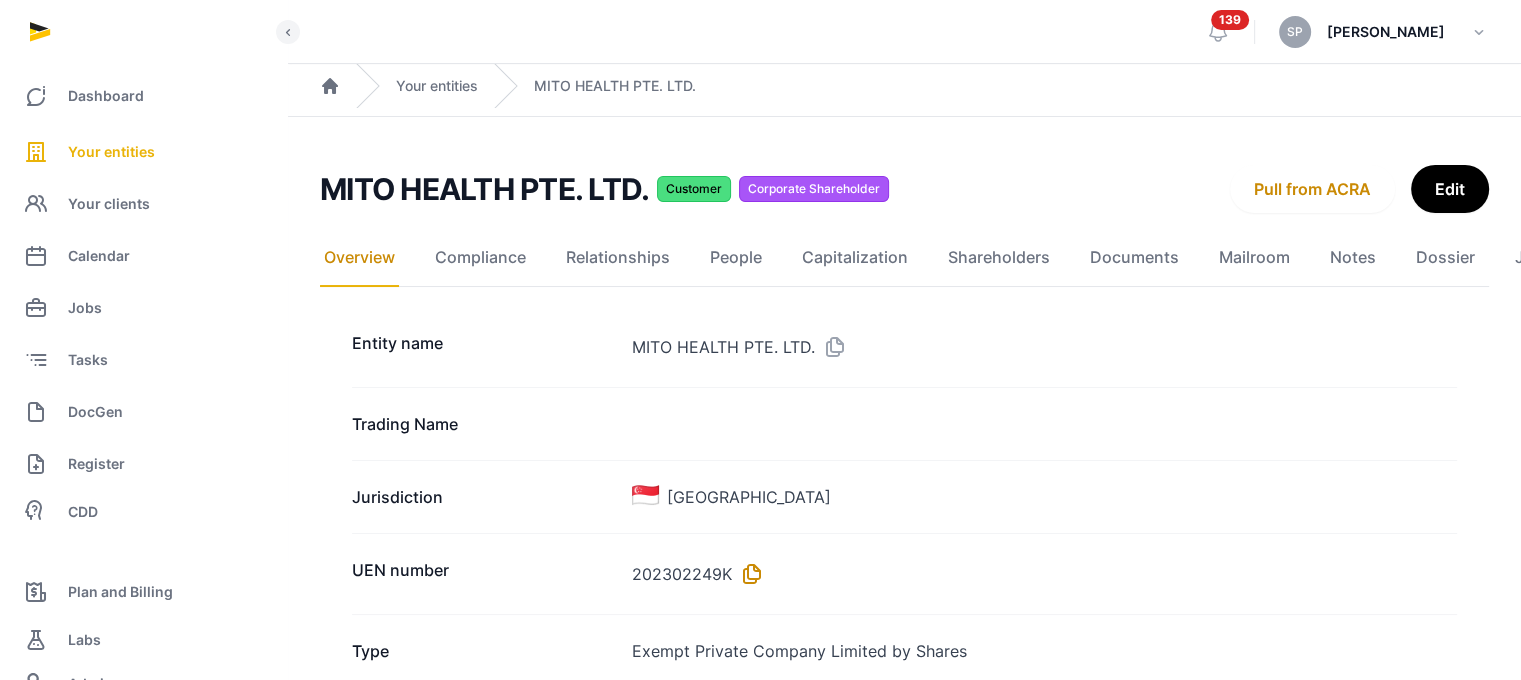 click at bounding box center [748, 574] 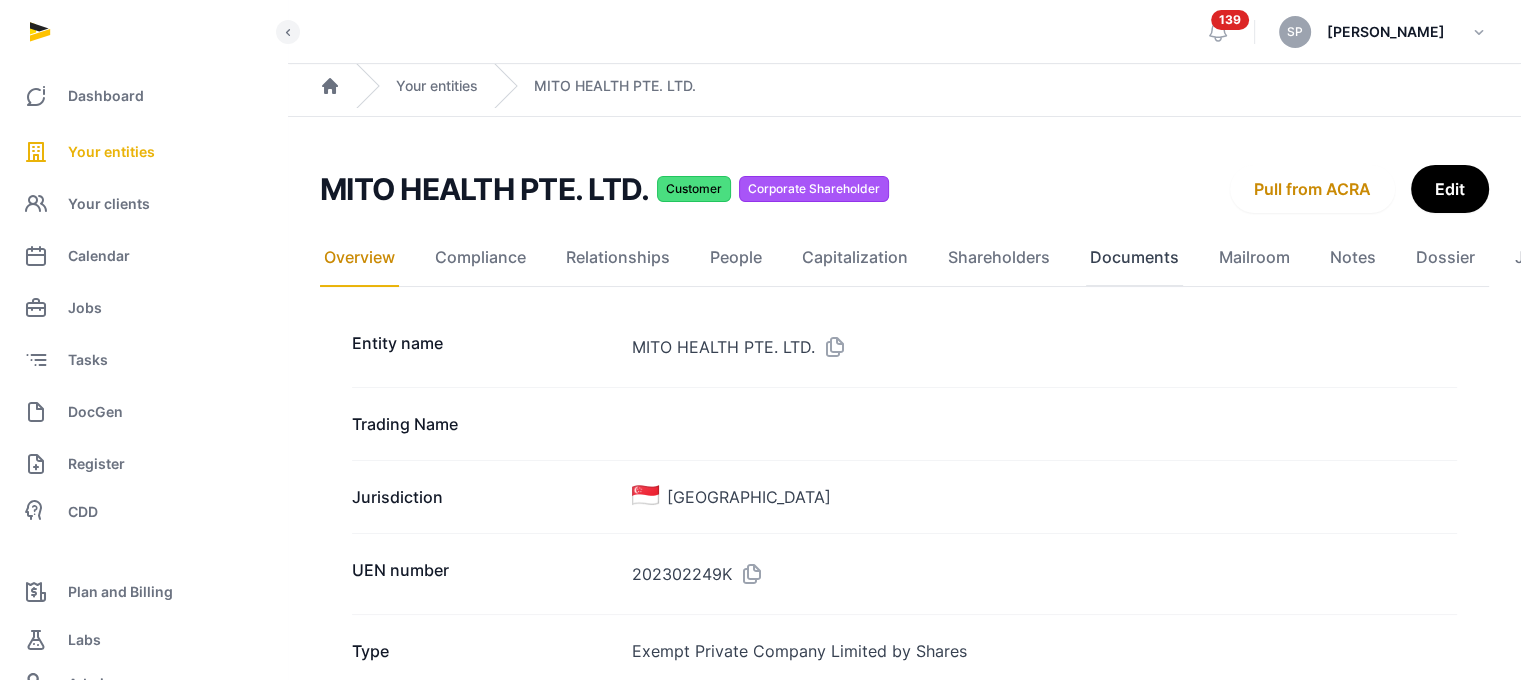 click on "Documents" 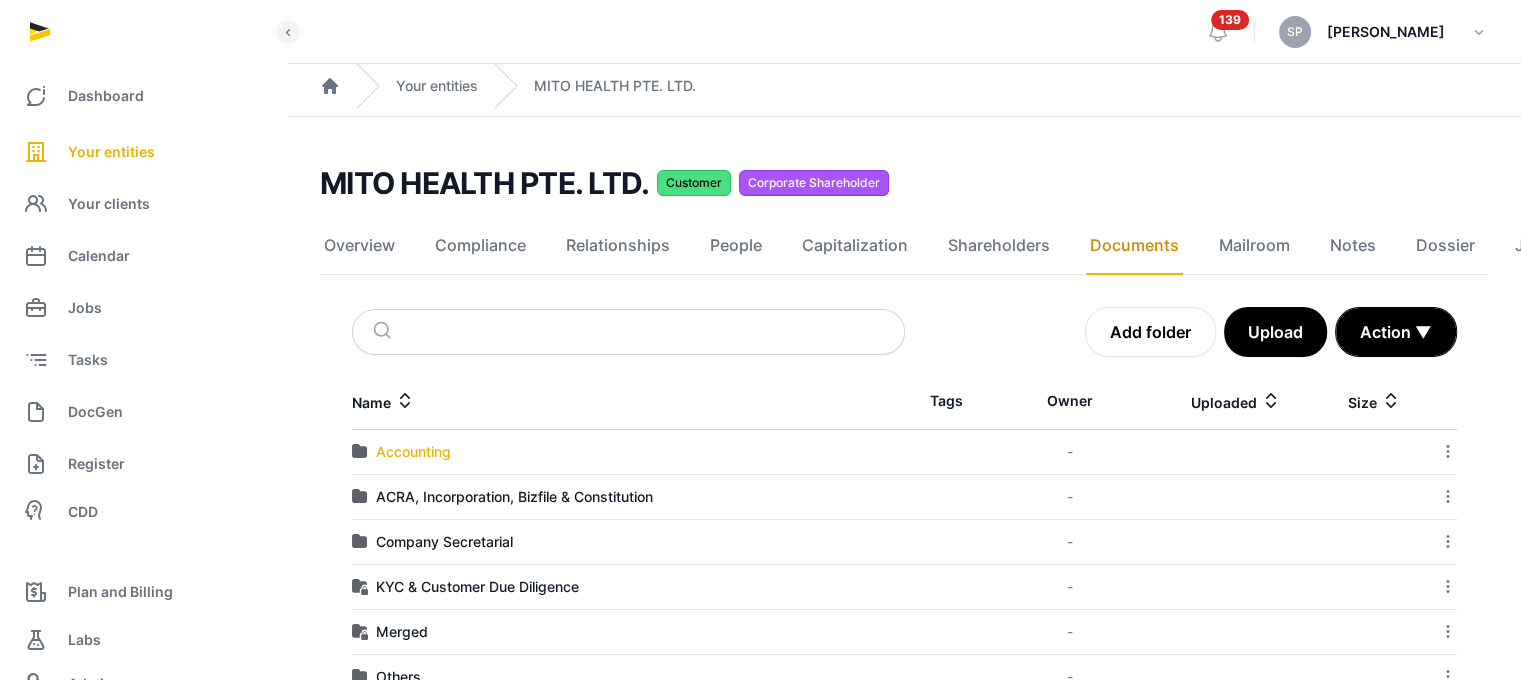 click on "Accounting" at bounding box center [413, 452] 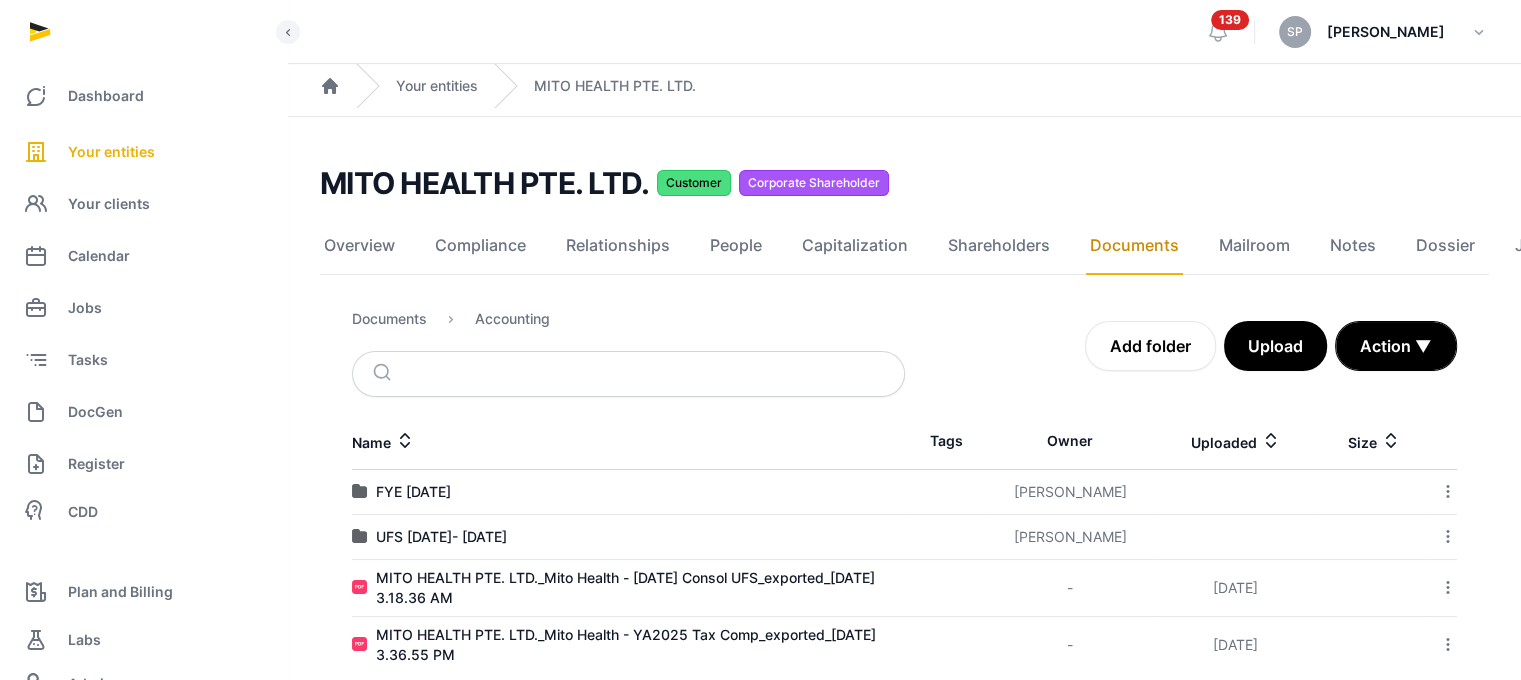 click 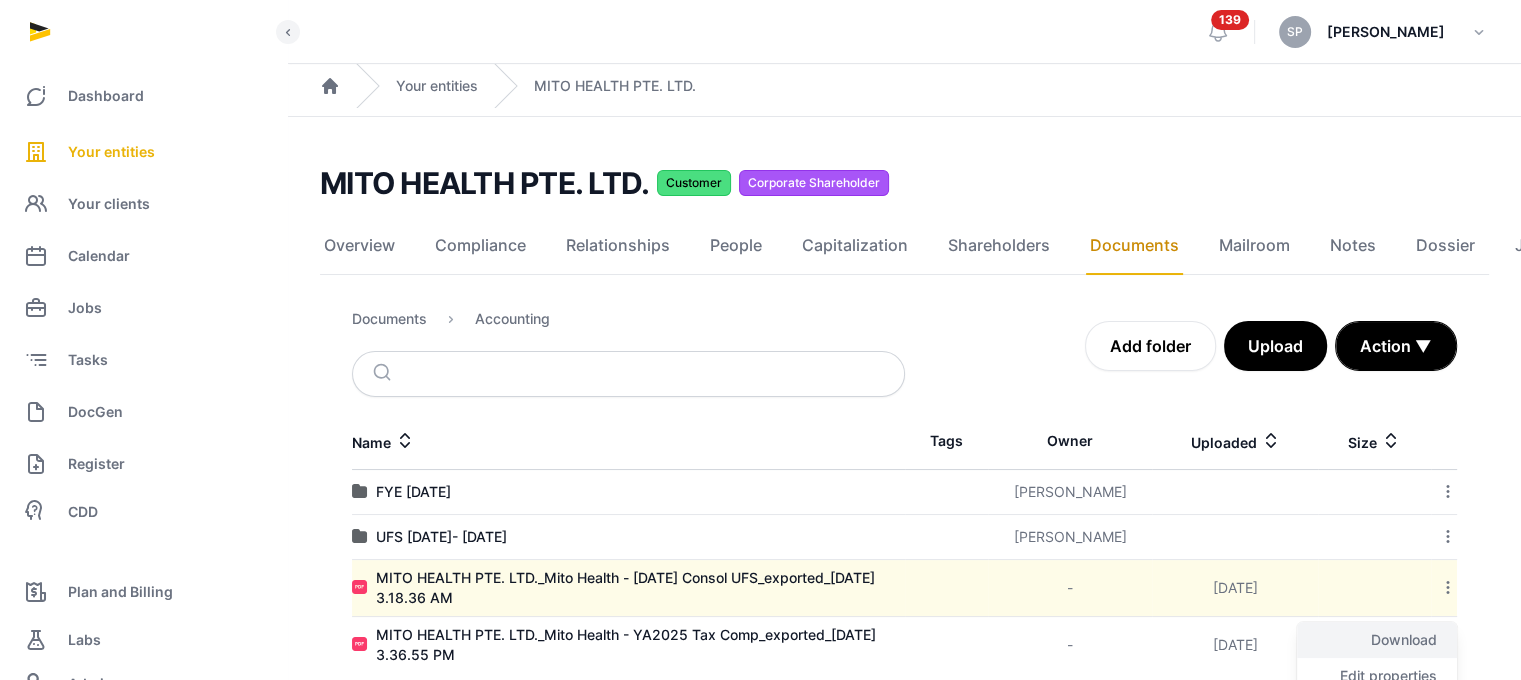 click on "Download" 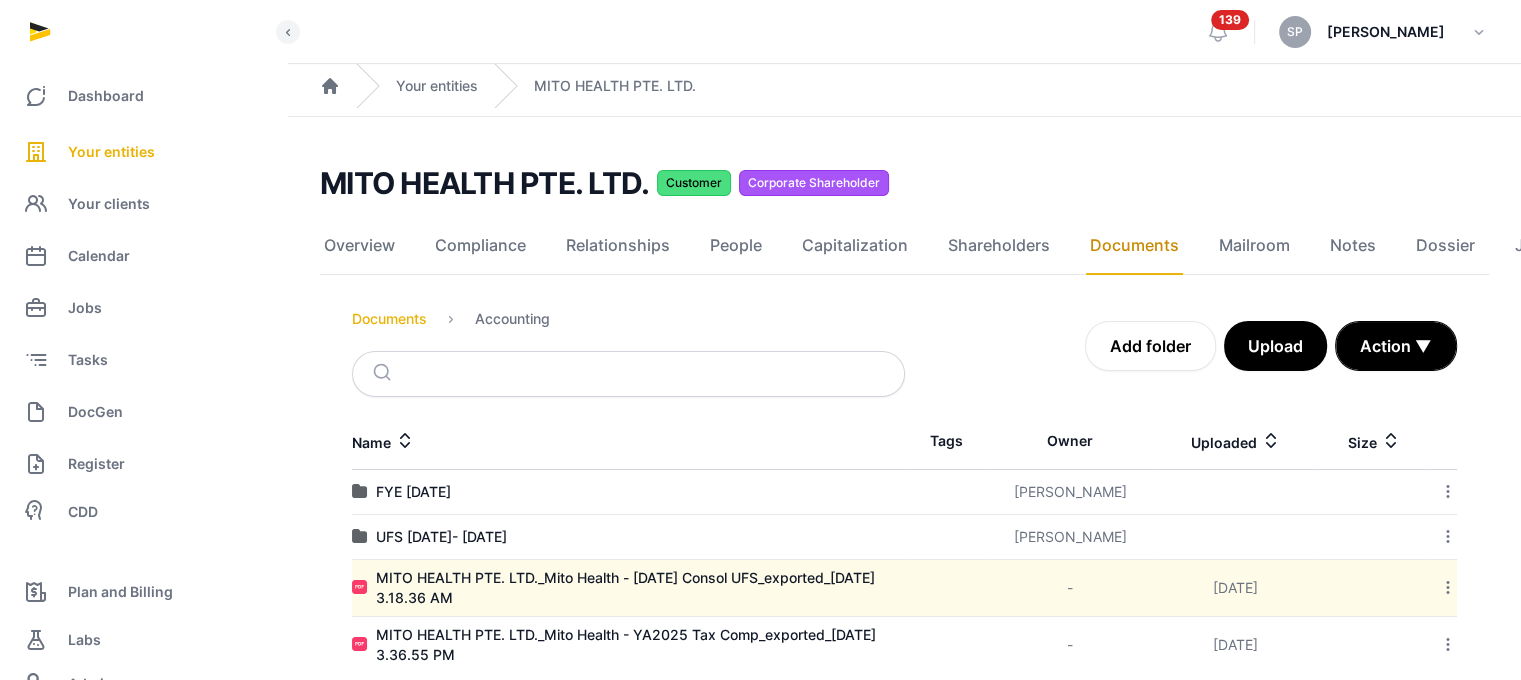 click on "Documents" at bounding box center (389, 319) 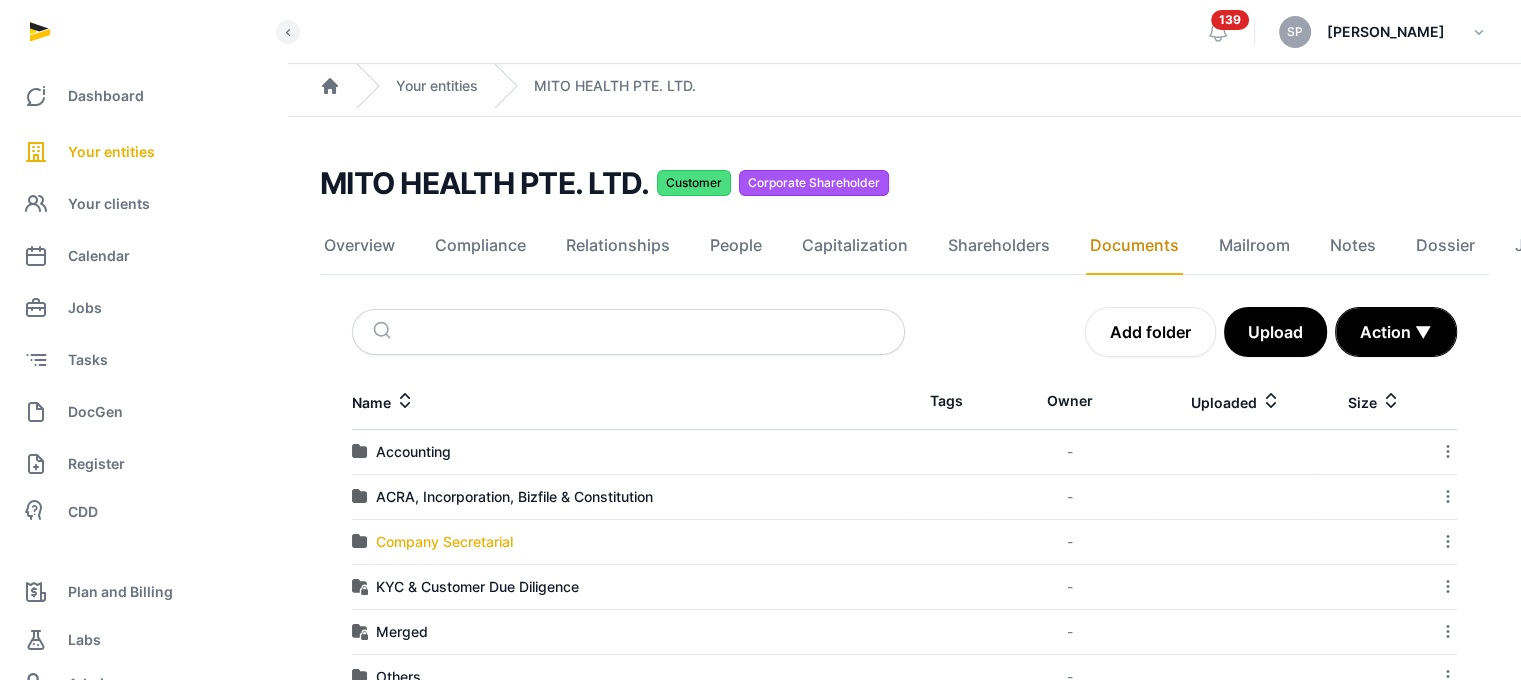 click on "Company Secretarial" at bounding box center (444, 542) 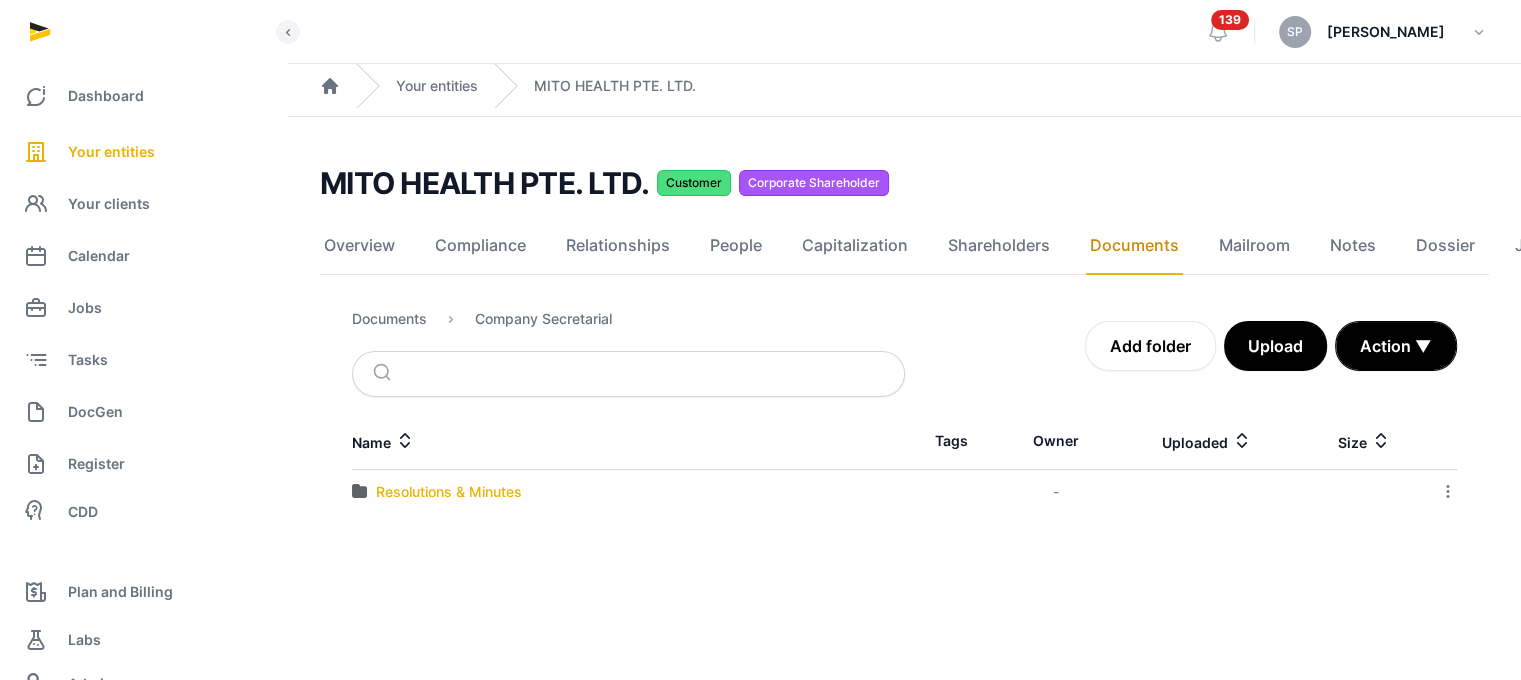 click on "Resolutions & Minutes" at bounding box center [449, 492] 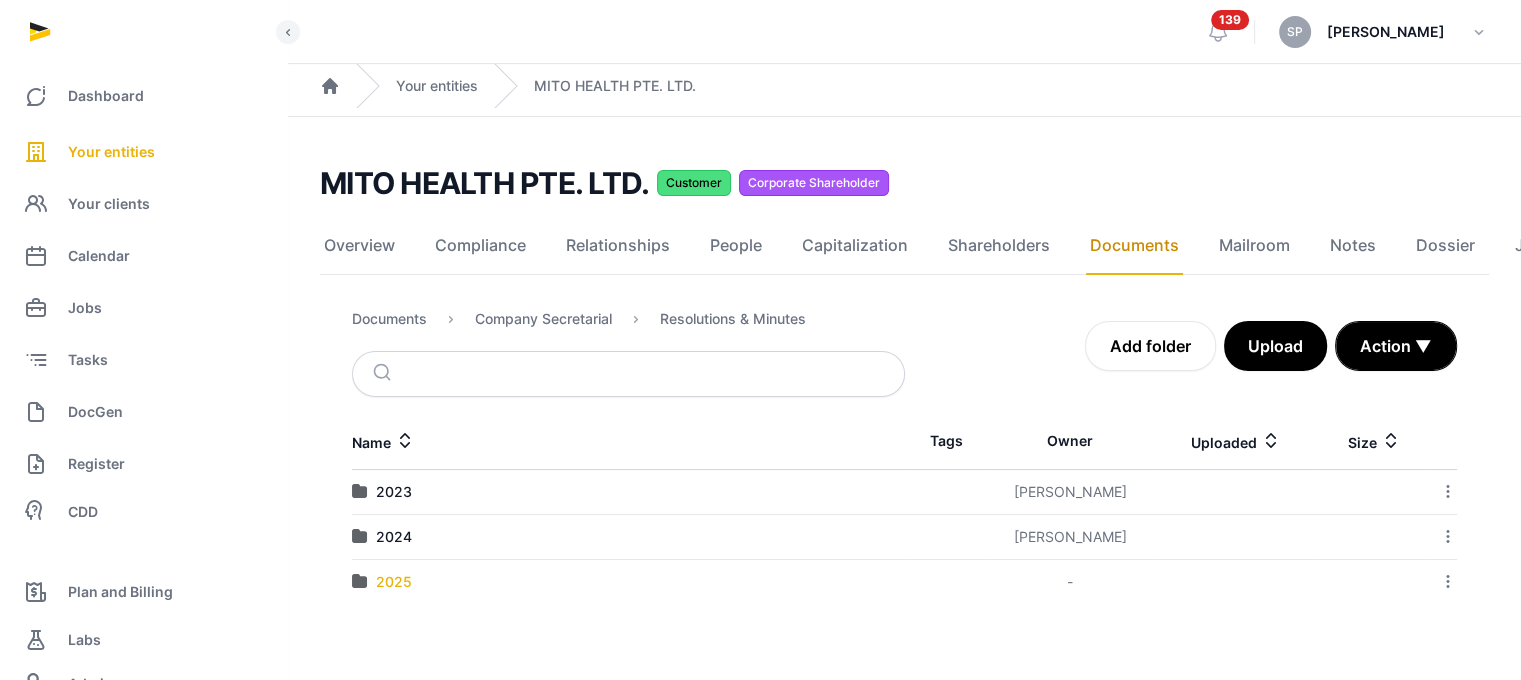 click on "2025" at bounding box center [394, 582] 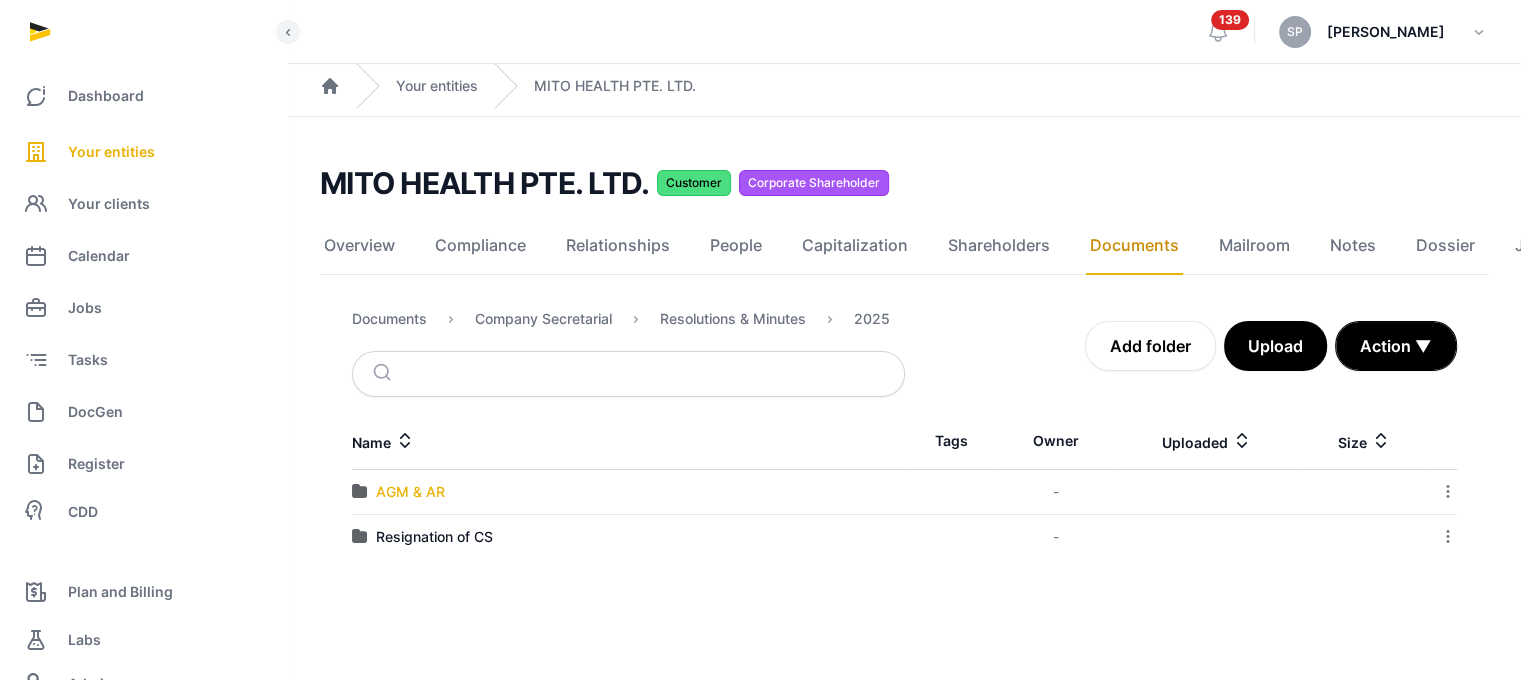 click on "AGM & AR" at bounding box center [410, 492] 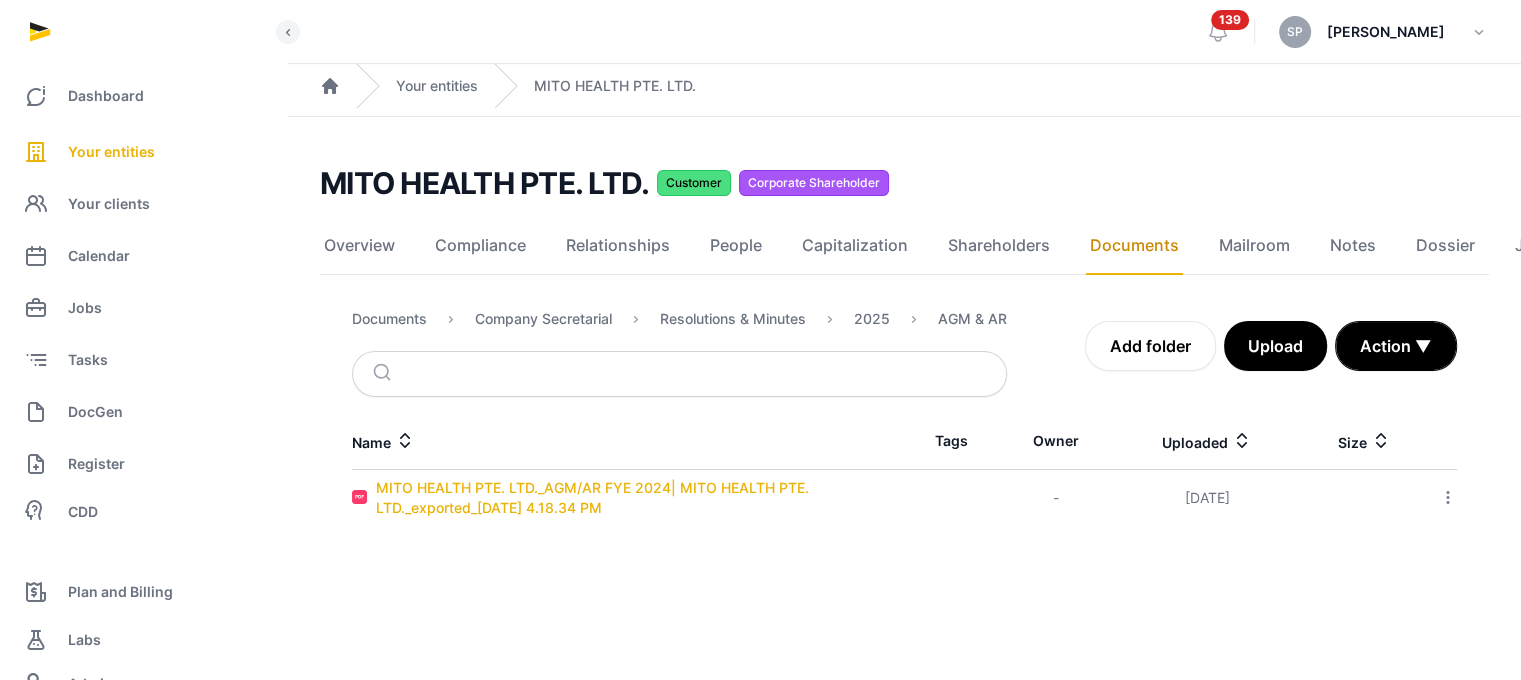 click on "MITO HEALTH PTE. LTD._AGM/AR FYE 2024| MITO HEALTH PTE. LTD._exported_2025-07-01 4.18.34 PM" at bounding box center [640, 498] 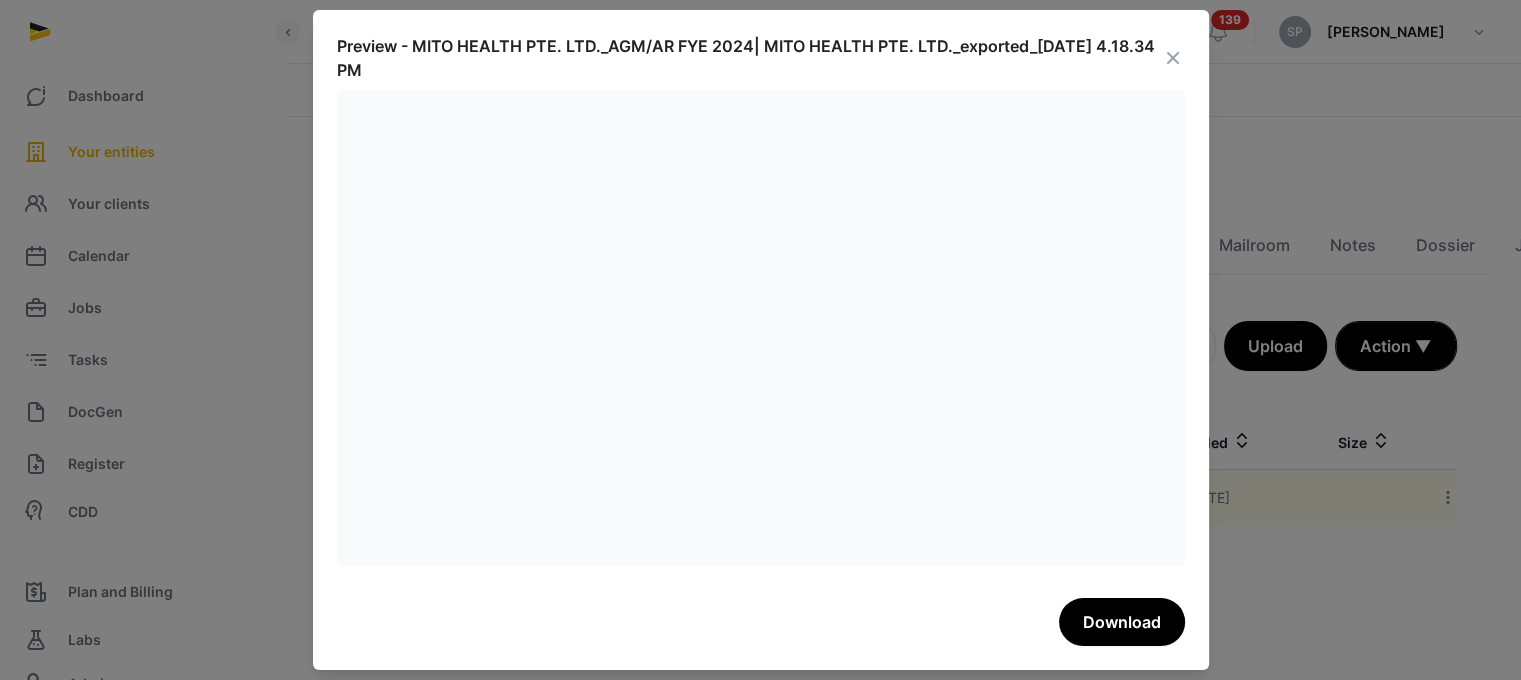 click at bounding box center [1173, 58] 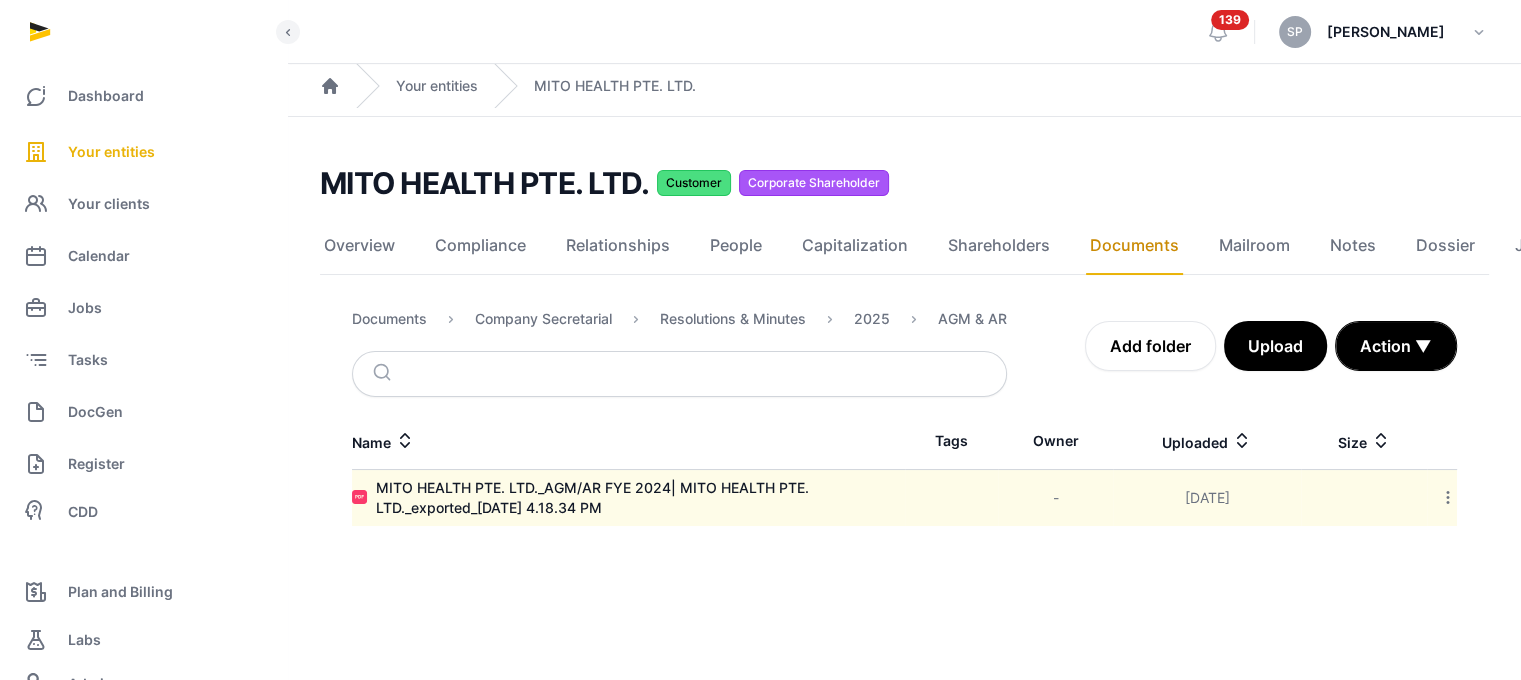click on "Documents" at bounding box center [389, 319] 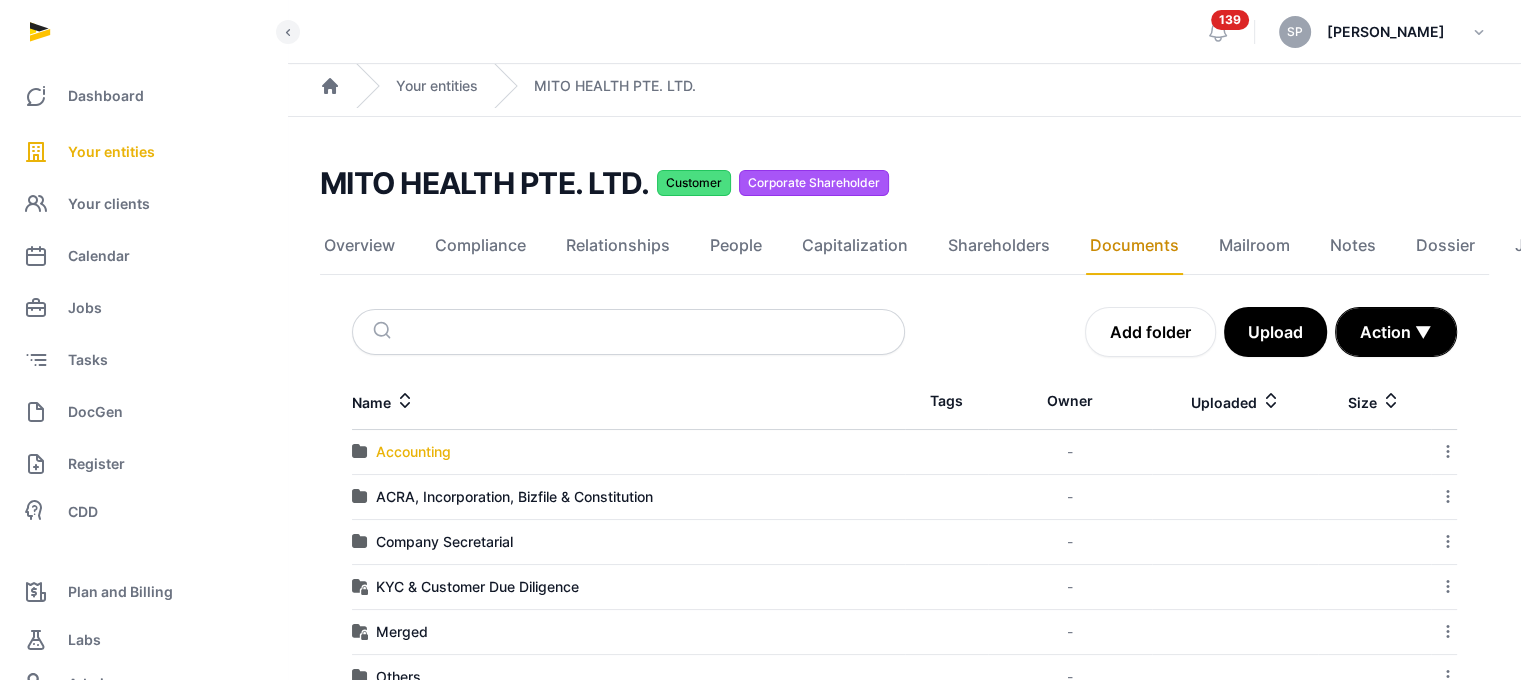 click on "Accounting" at bounding box center [413, 452] 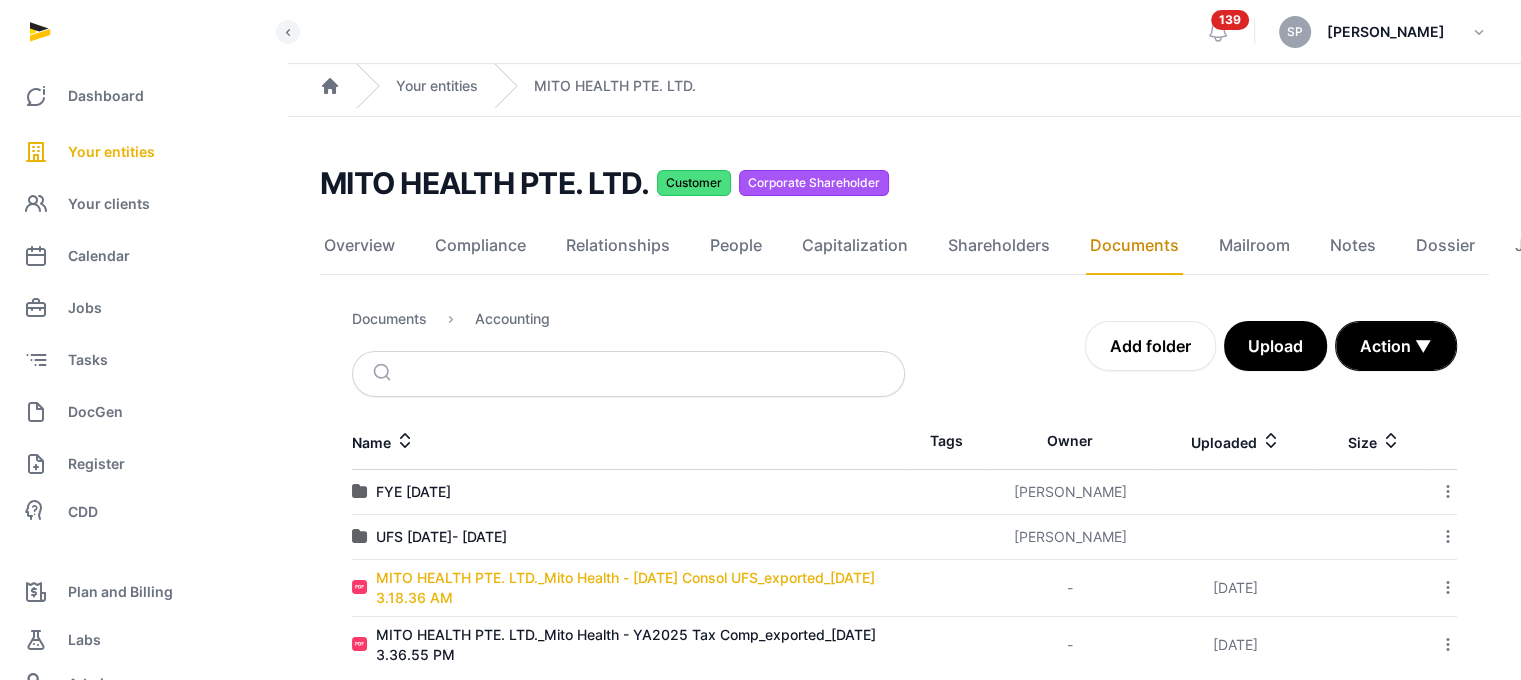 click on "MITO HEALTH PTE. LTD._Mito Health - 31 Dec 2024 Consol UFS_exported_2025-06-30 3.18.36 AM" at bounding box center (640, 588) 